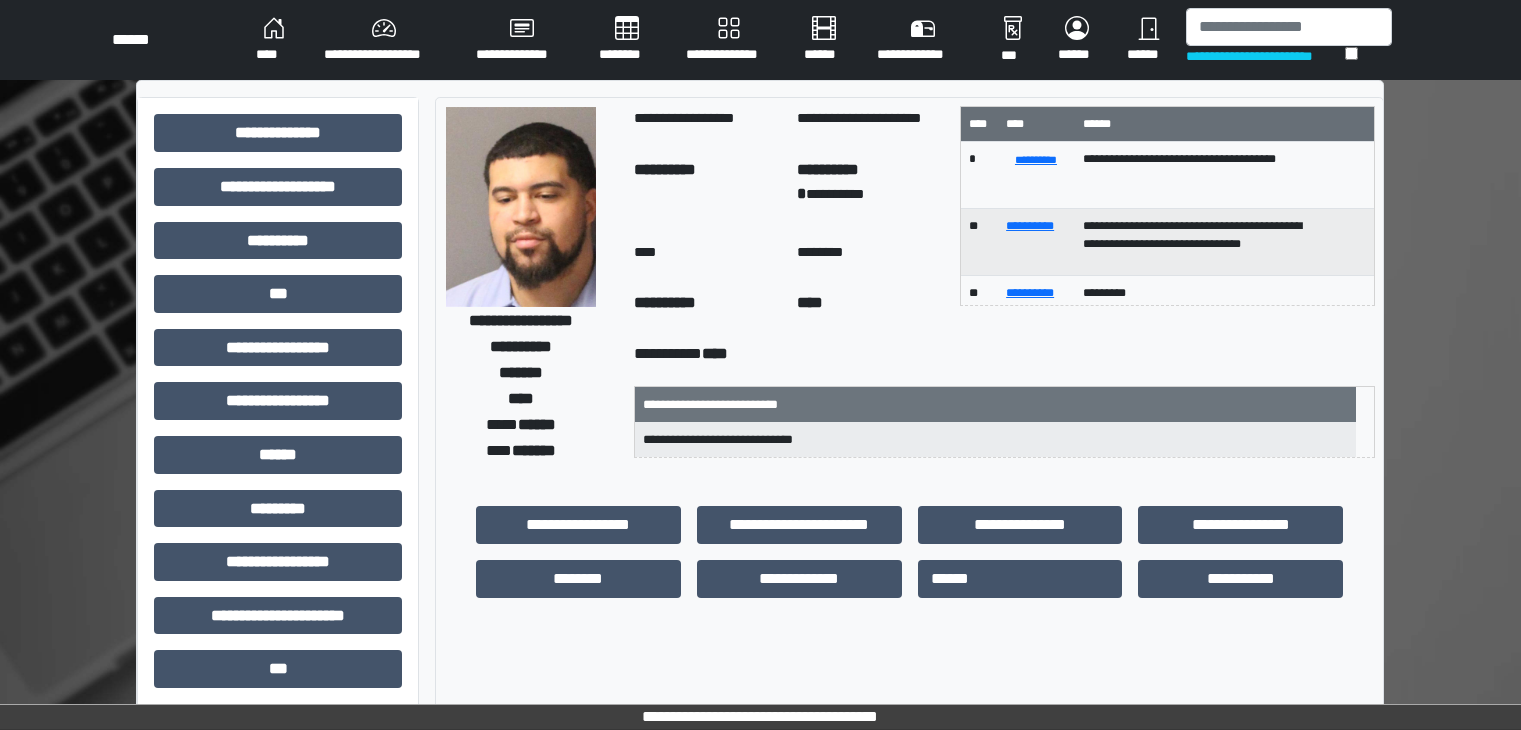 scroll, scrollTop: 0, scrollLeft: 0, axis: both 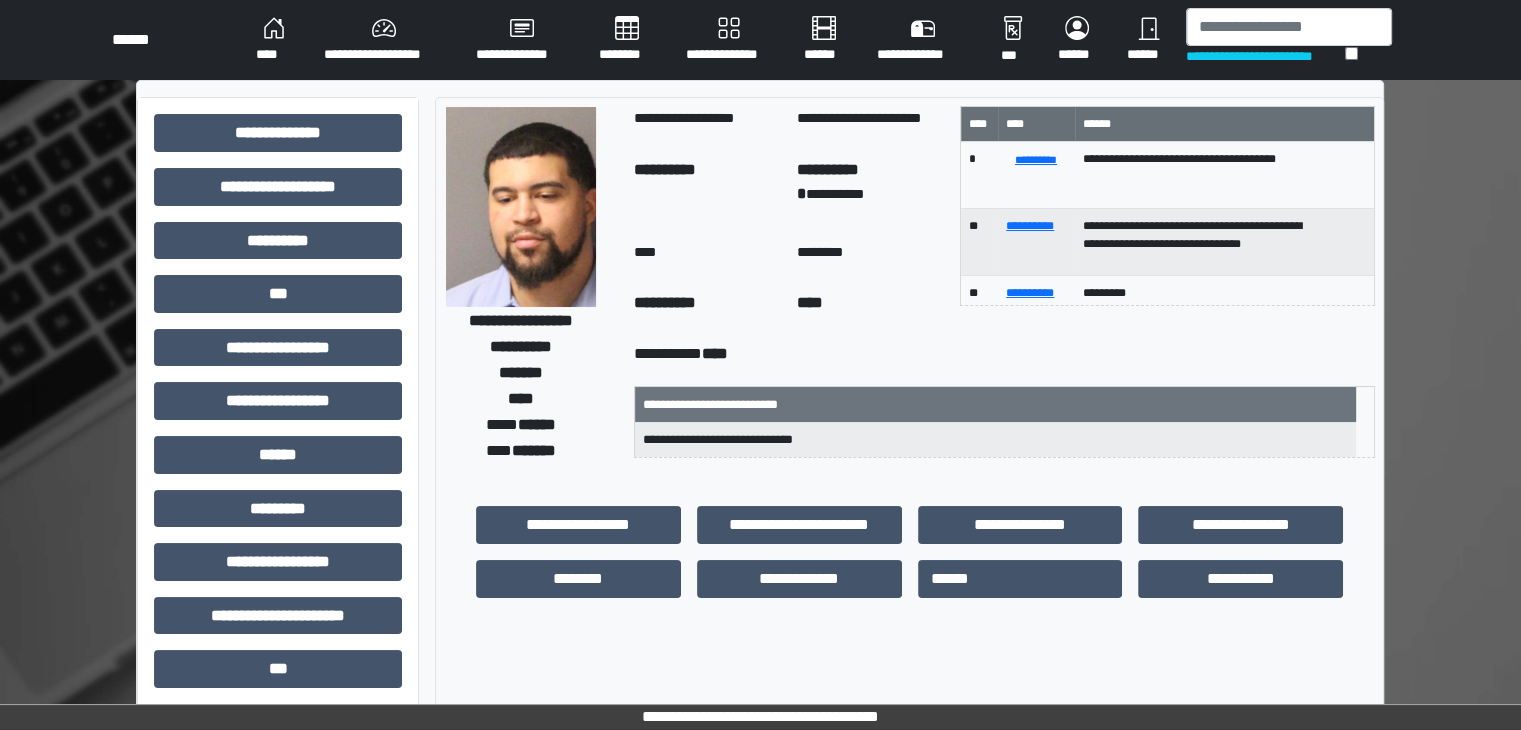 click on "**********" at bounding box center [384, 40] 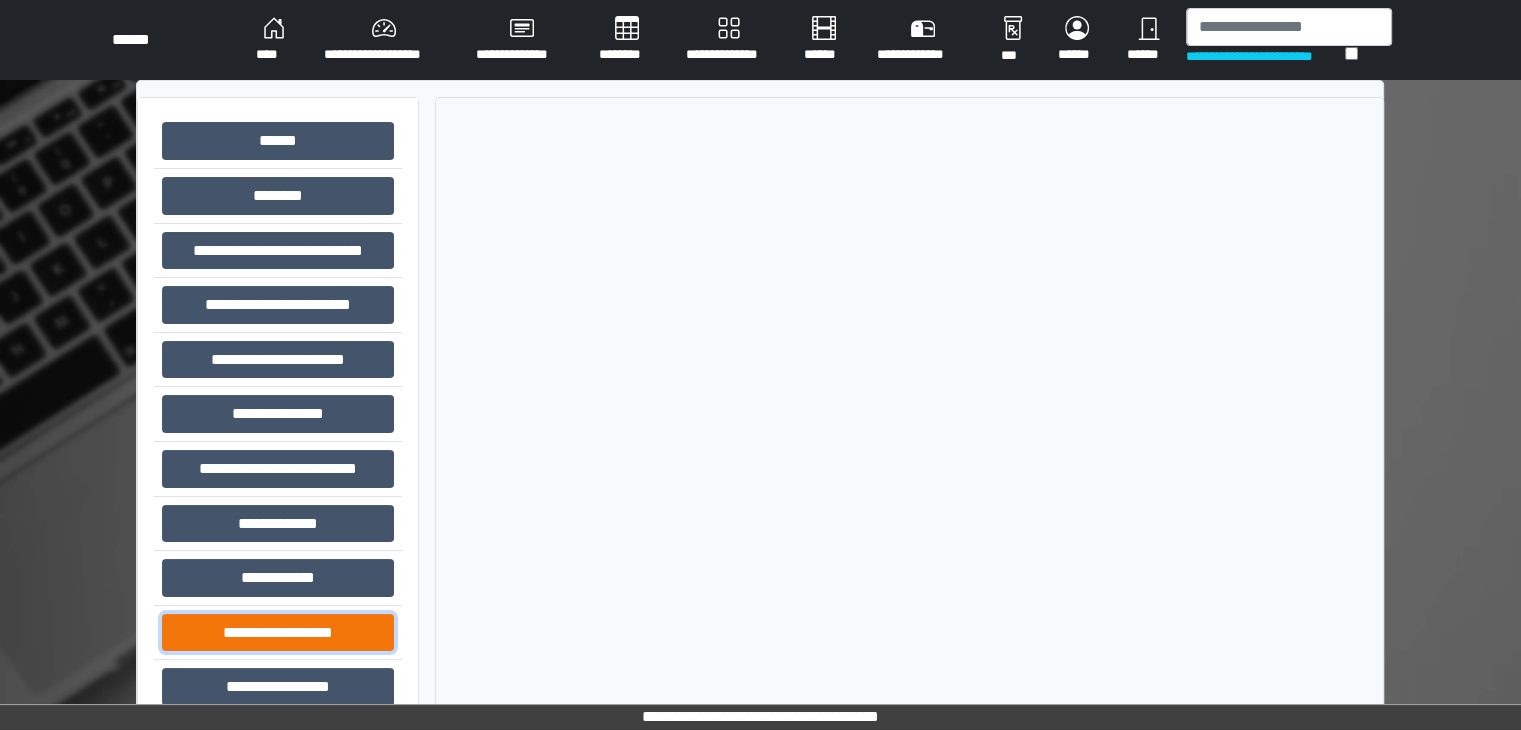 click on "**********" at bounding box center [278, 633] 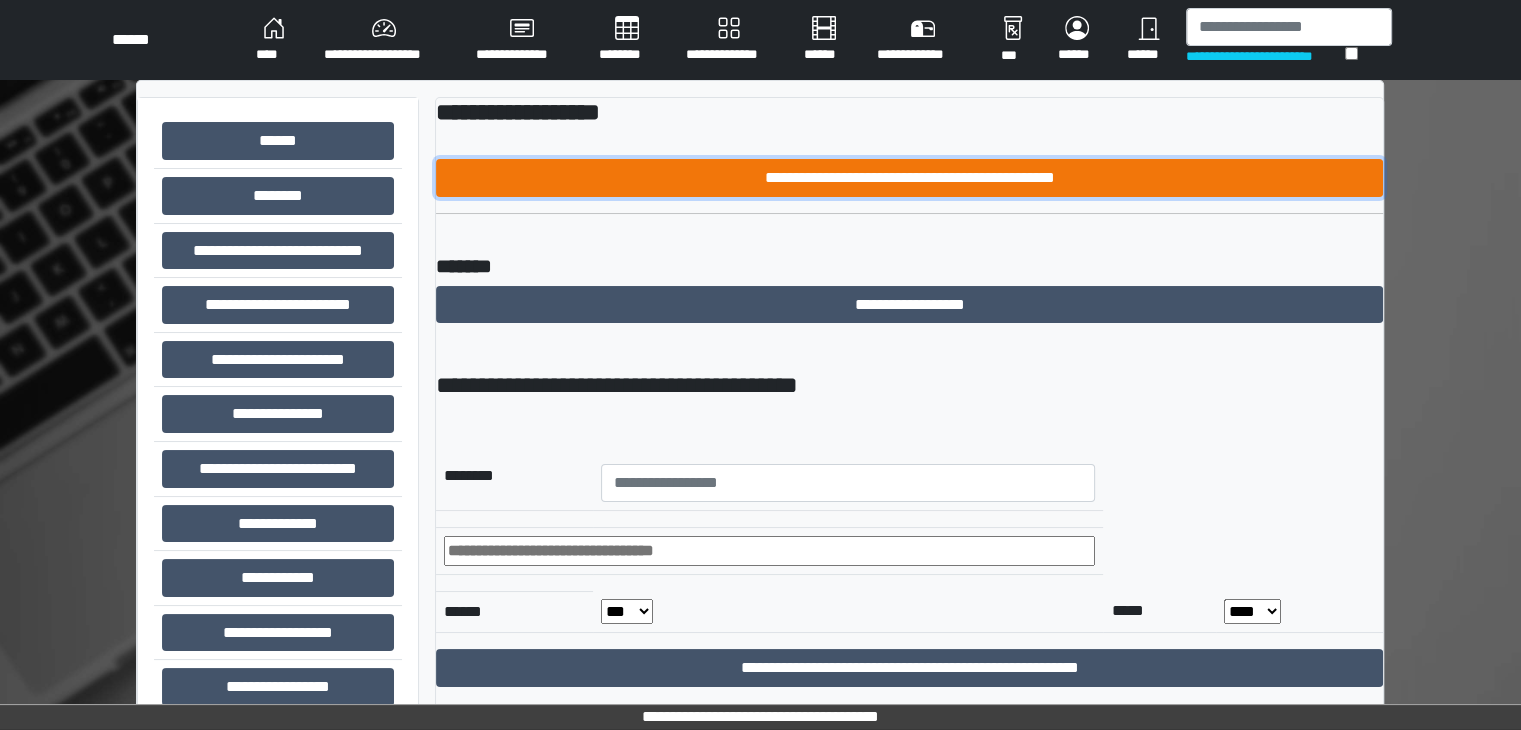 click on "**********" at bounding box center (909, 178) 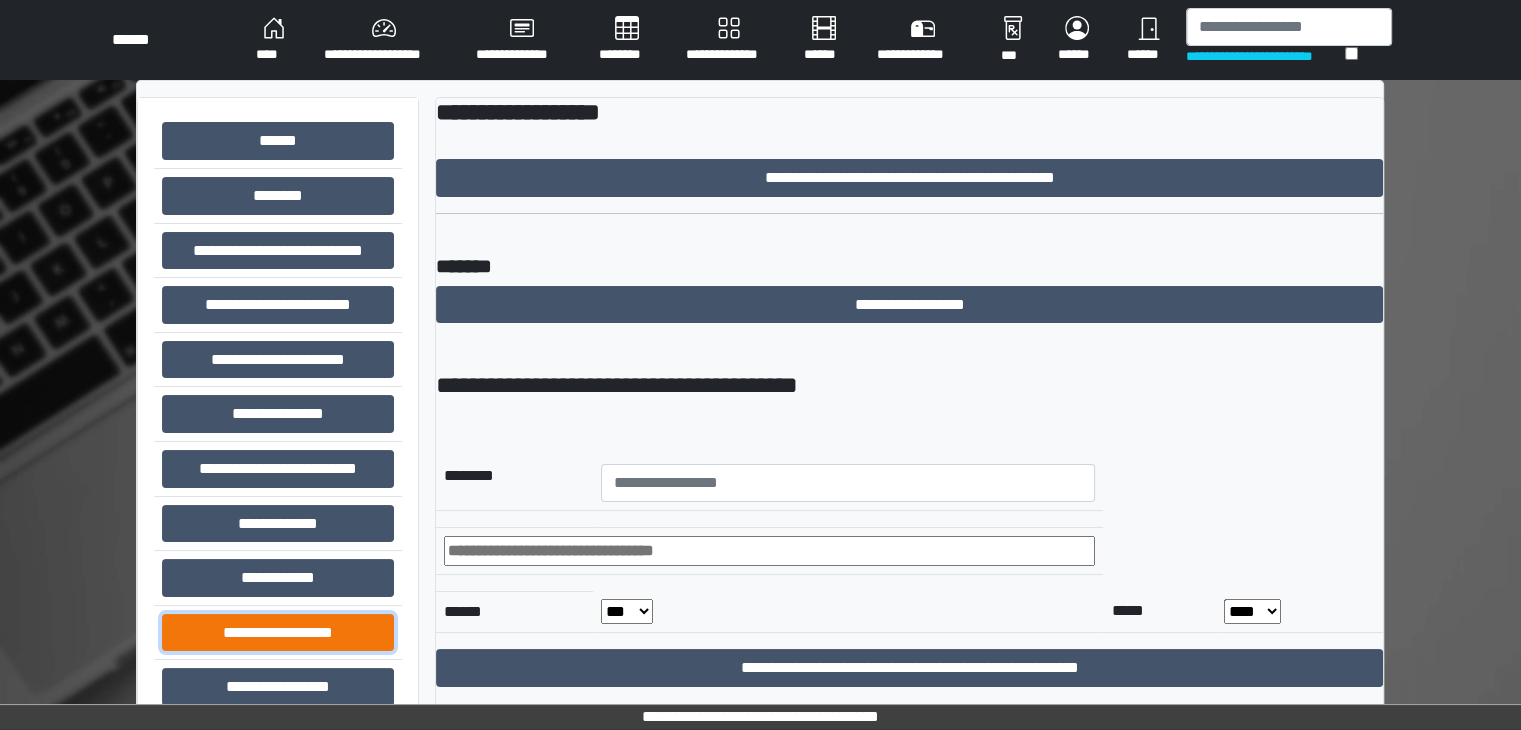 click on "**********" at bounding box center [278, 633] 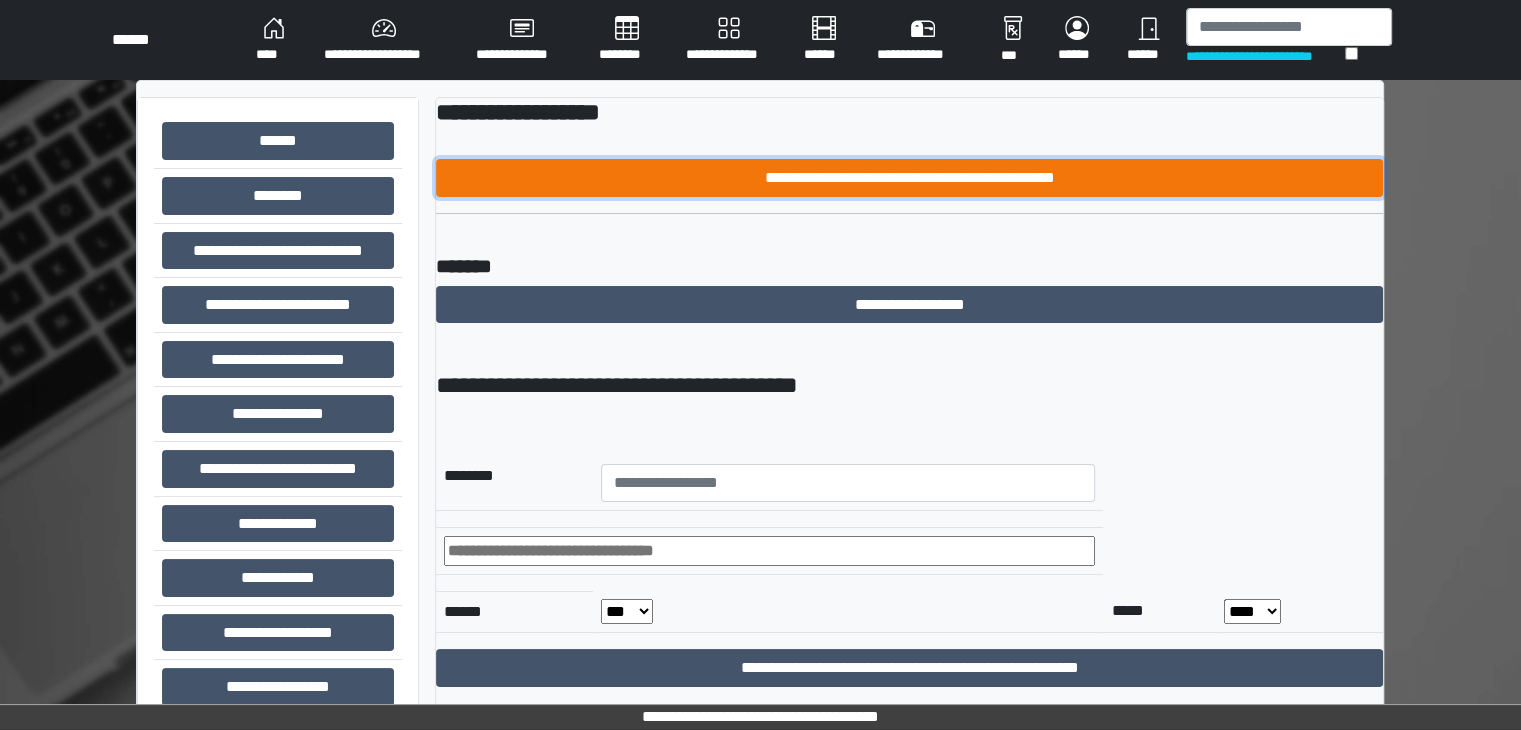 click on "**********" at bounding box center [909, 178] 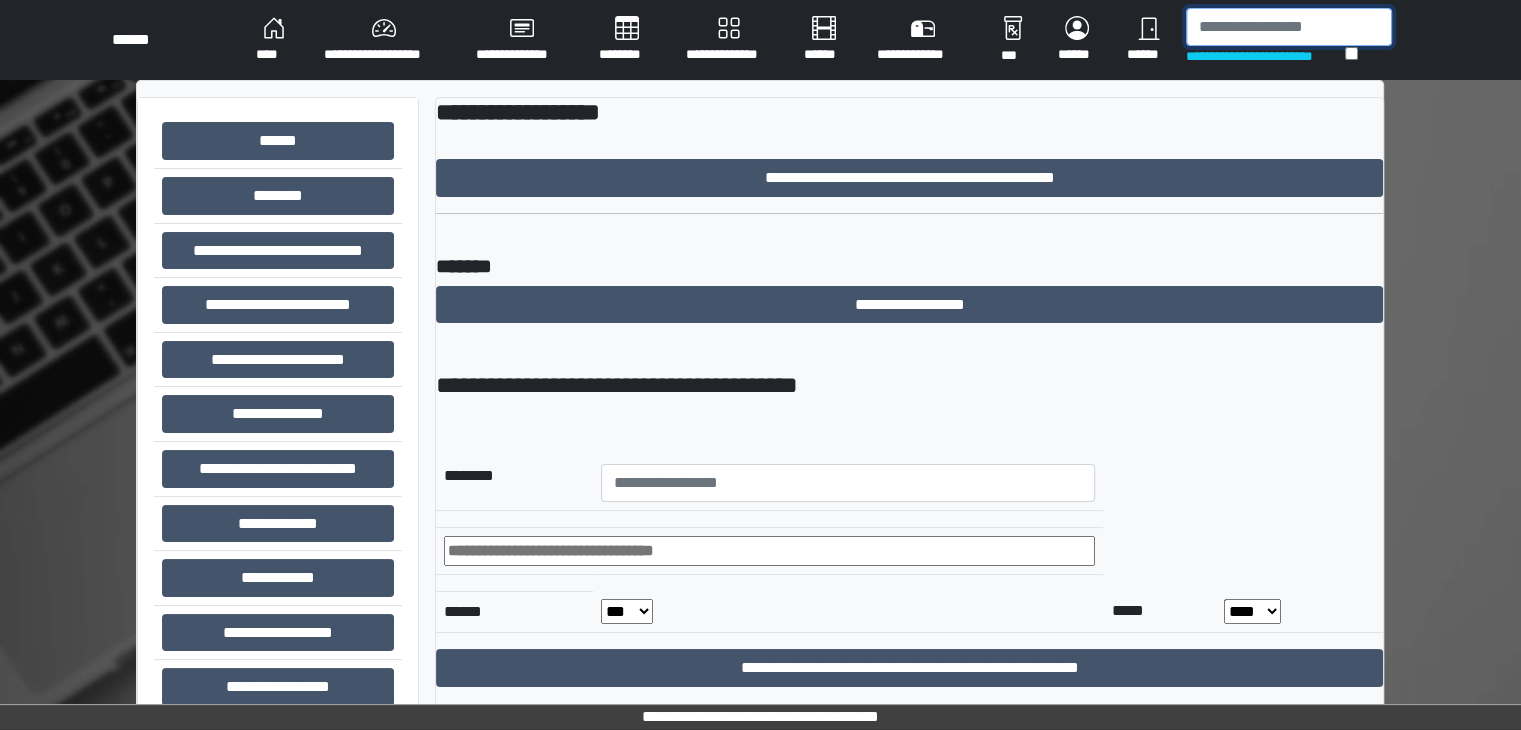 click at bounding box center [1289, 27] 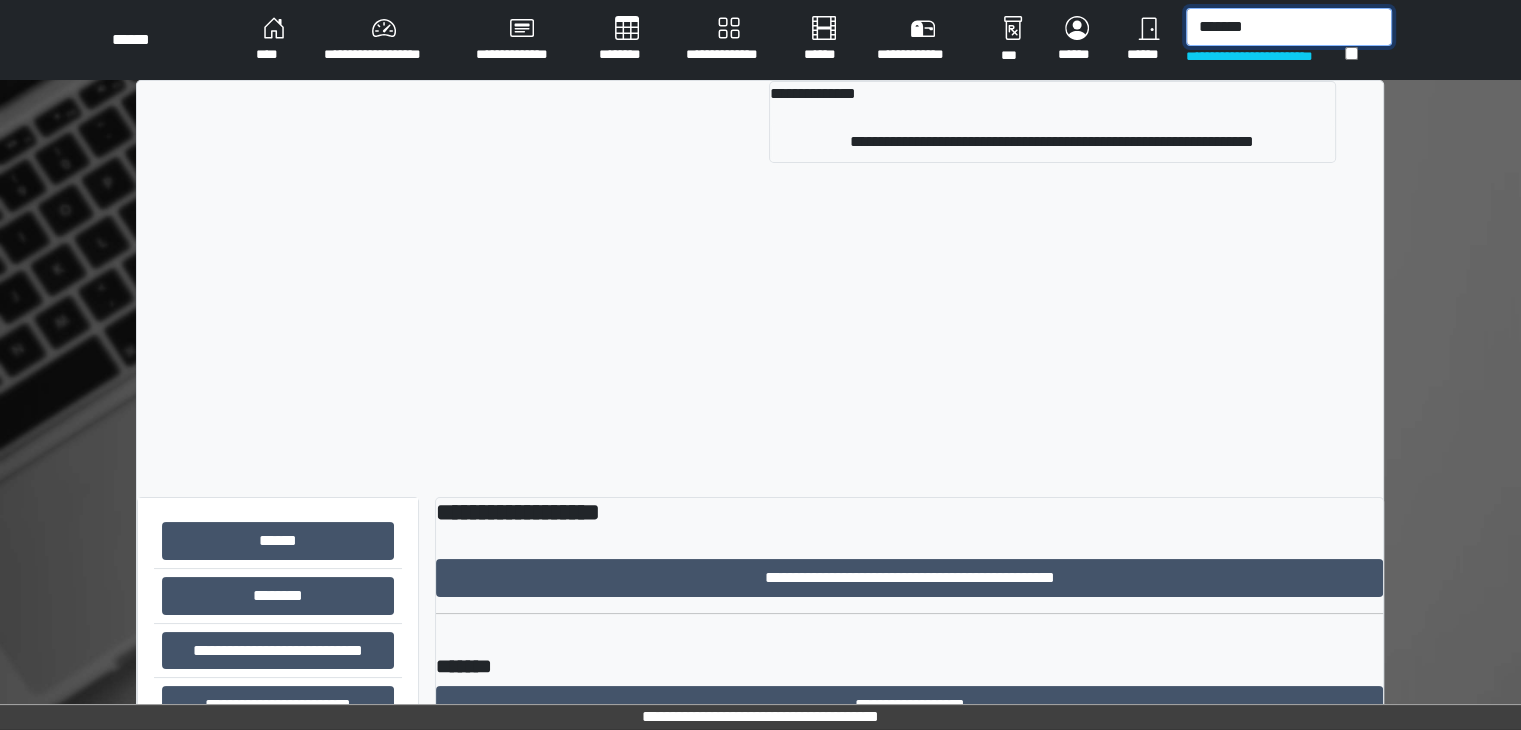 type on "*******" 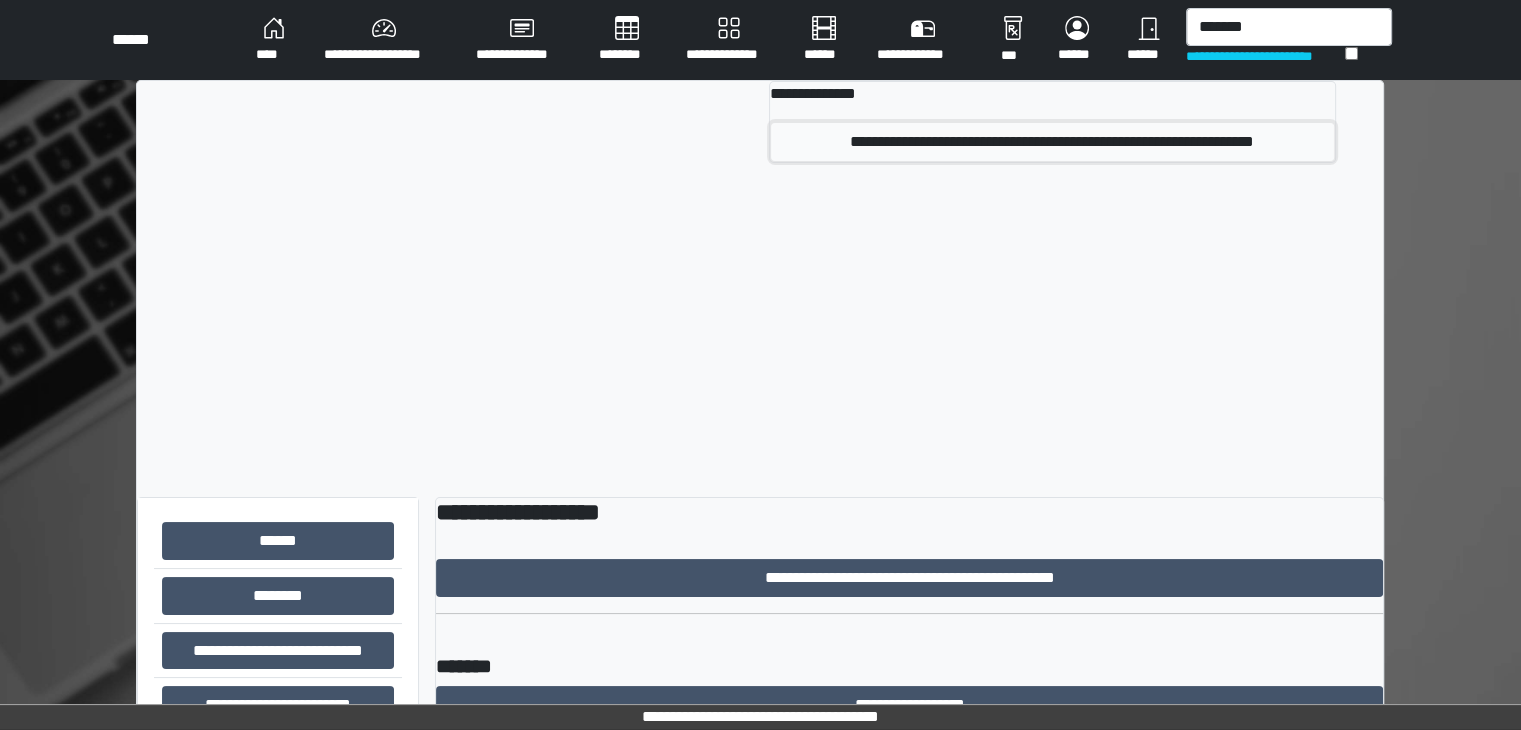 click on "**********" at bounding box center (1052, 142) 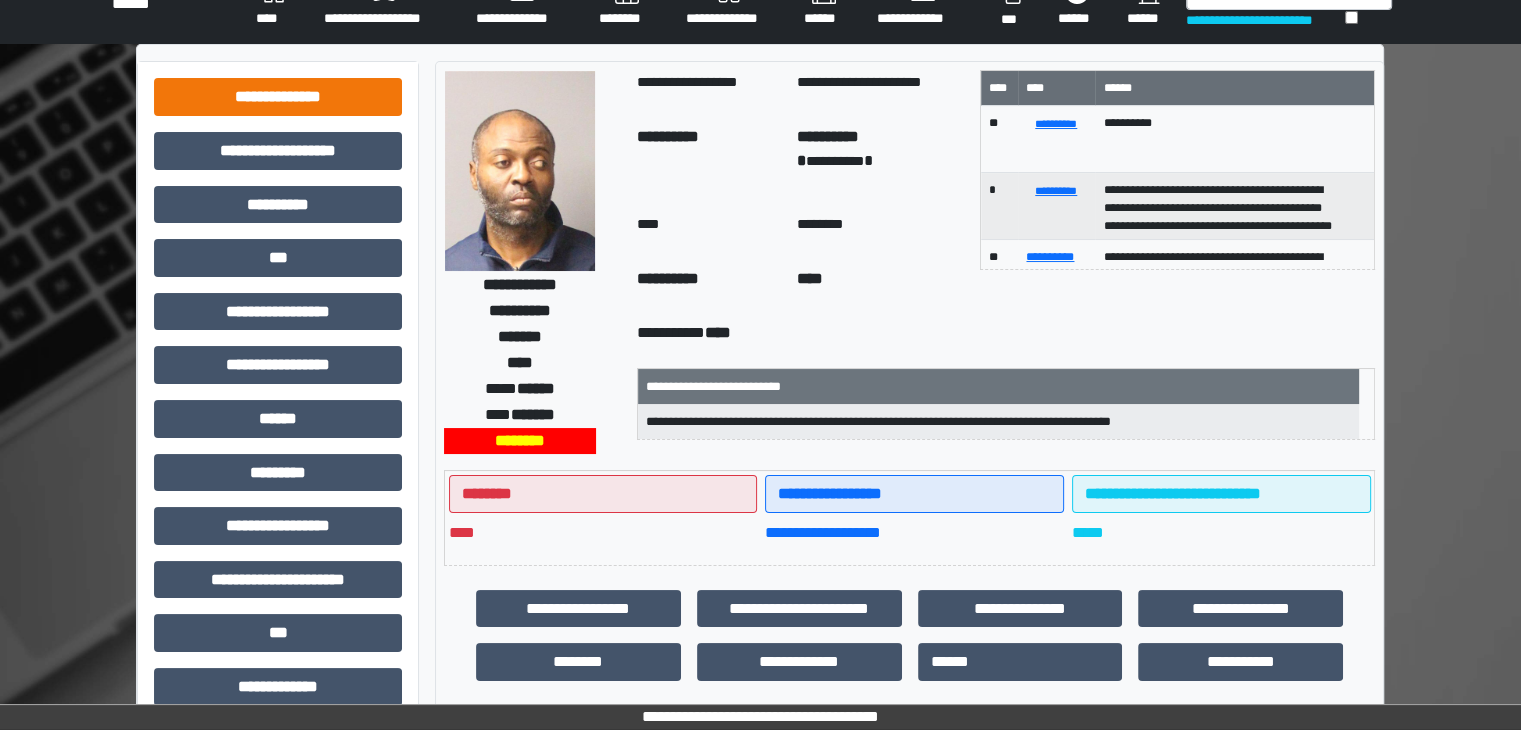 scroll, scrollTop: 0, scrollLeft: 0, axis: both 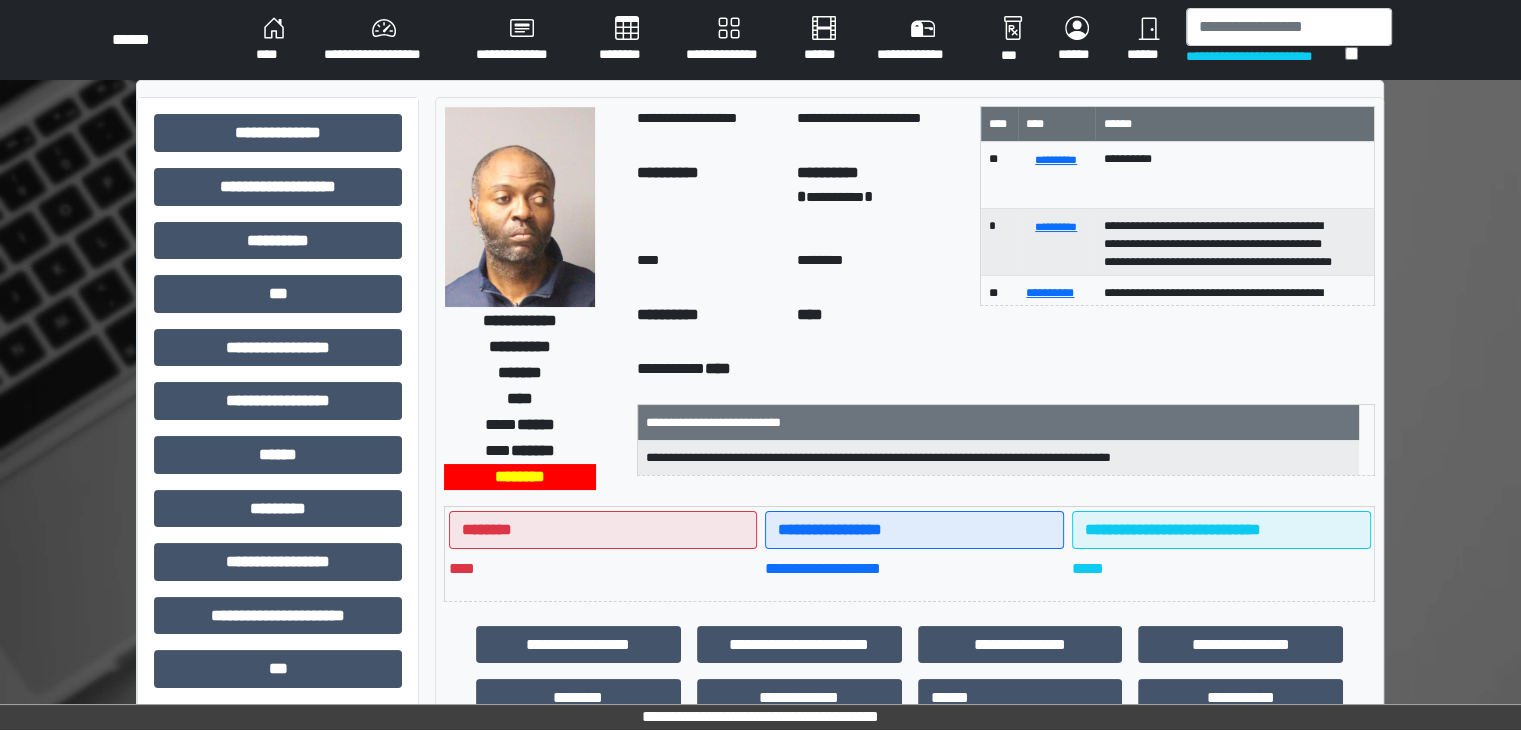 click on "**********" at bounding box center [384, 40] 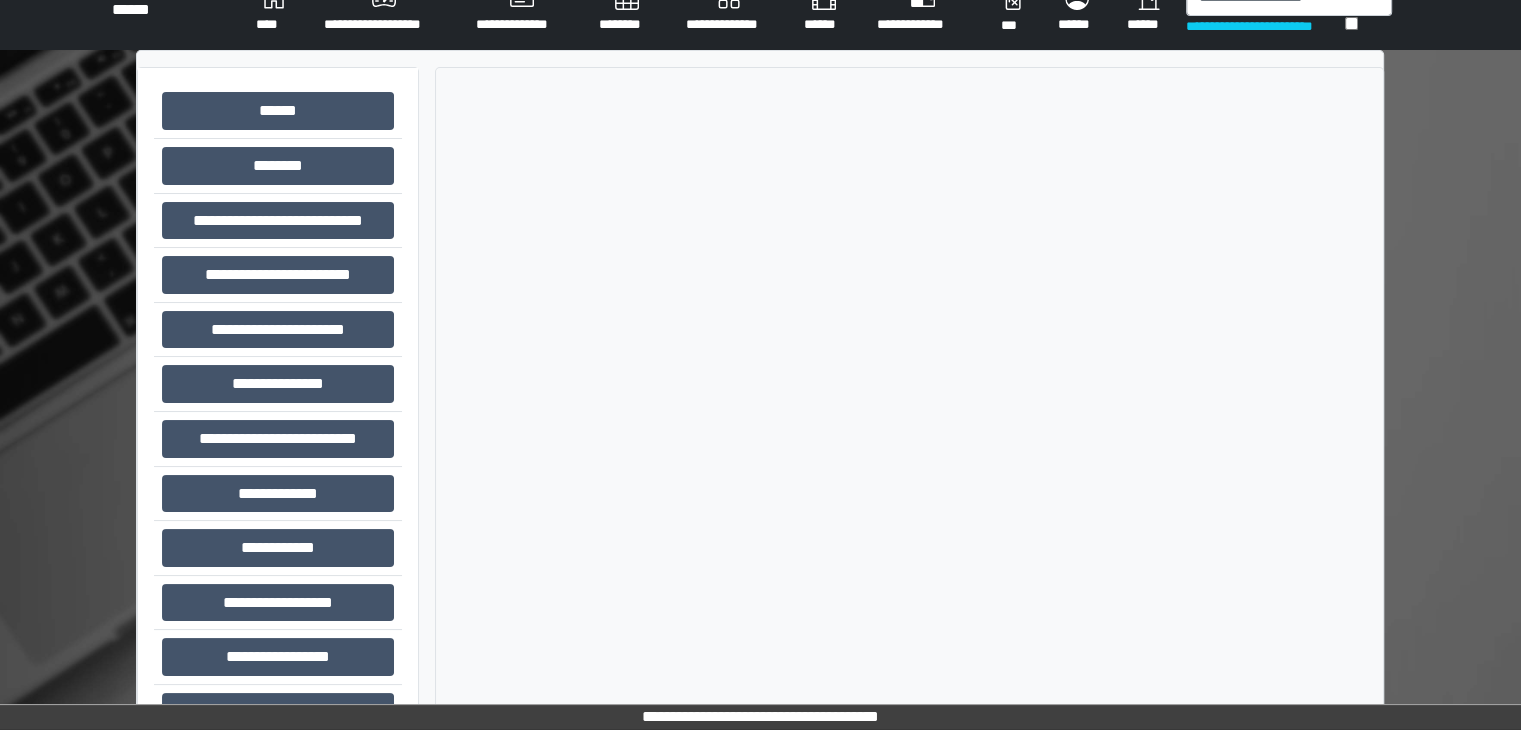 scroll, scrollTop: 87, scrollLeft: 0, axis: vertical 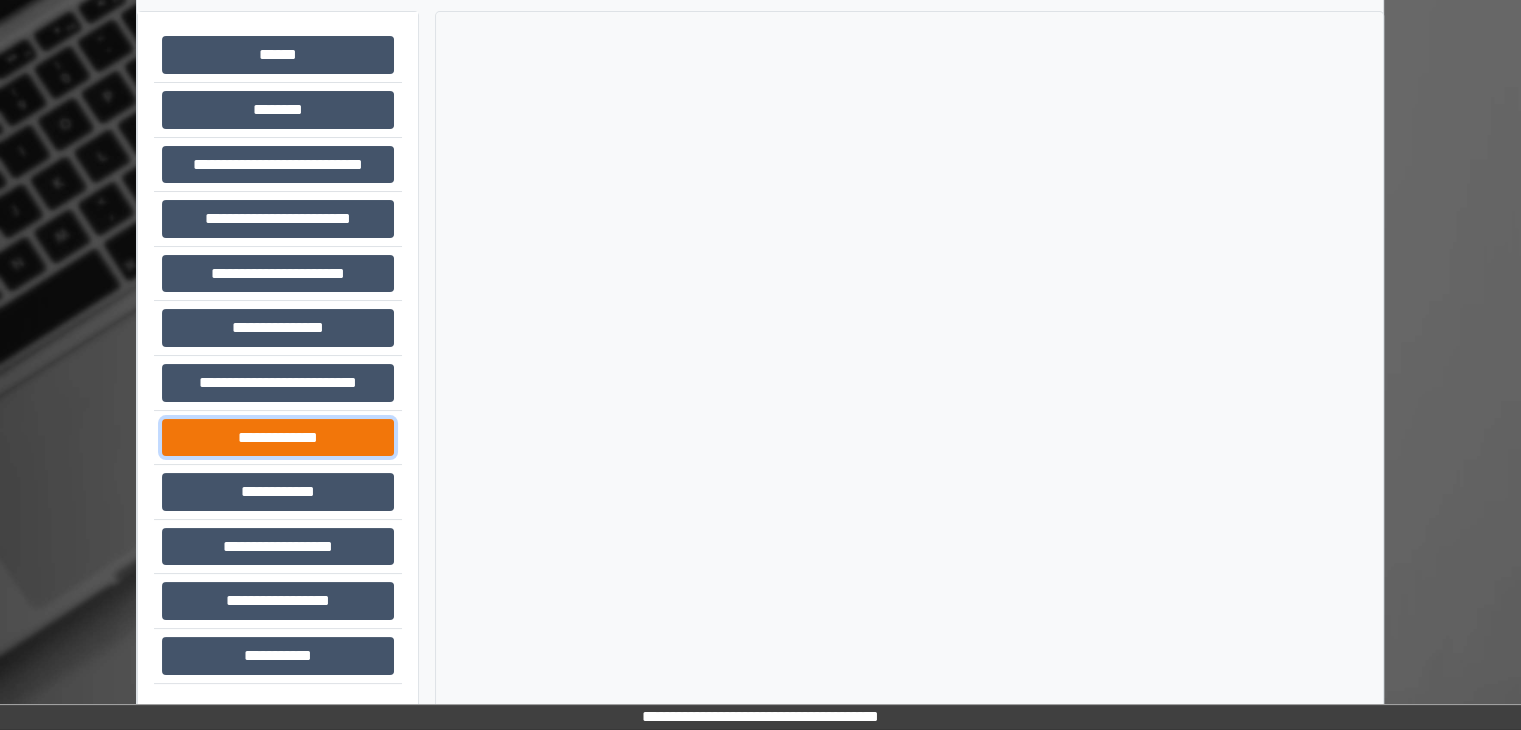 click on "**********" at bounding box center [278, 438] 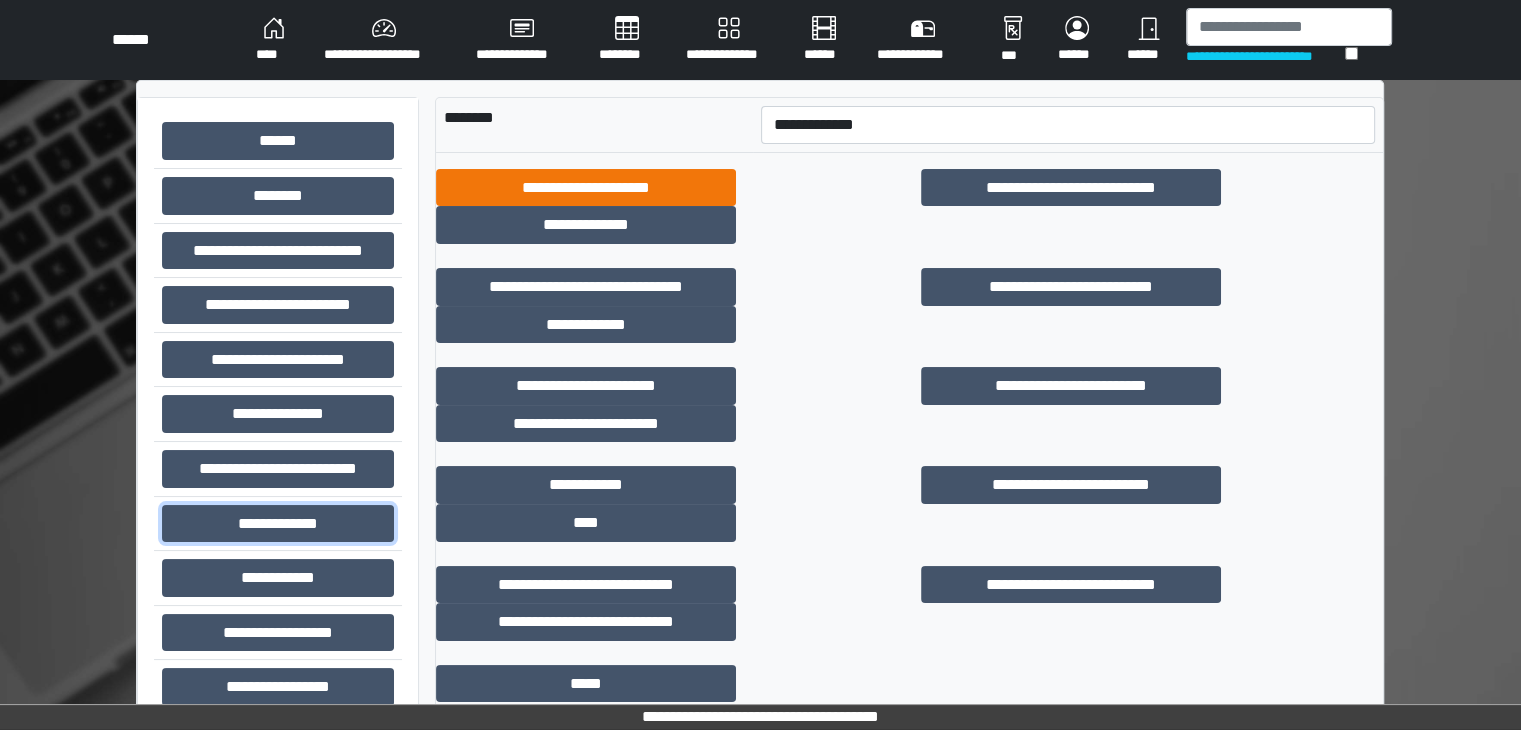 scroll, scrollTop: 0, scrollLeft: 0, axis: both 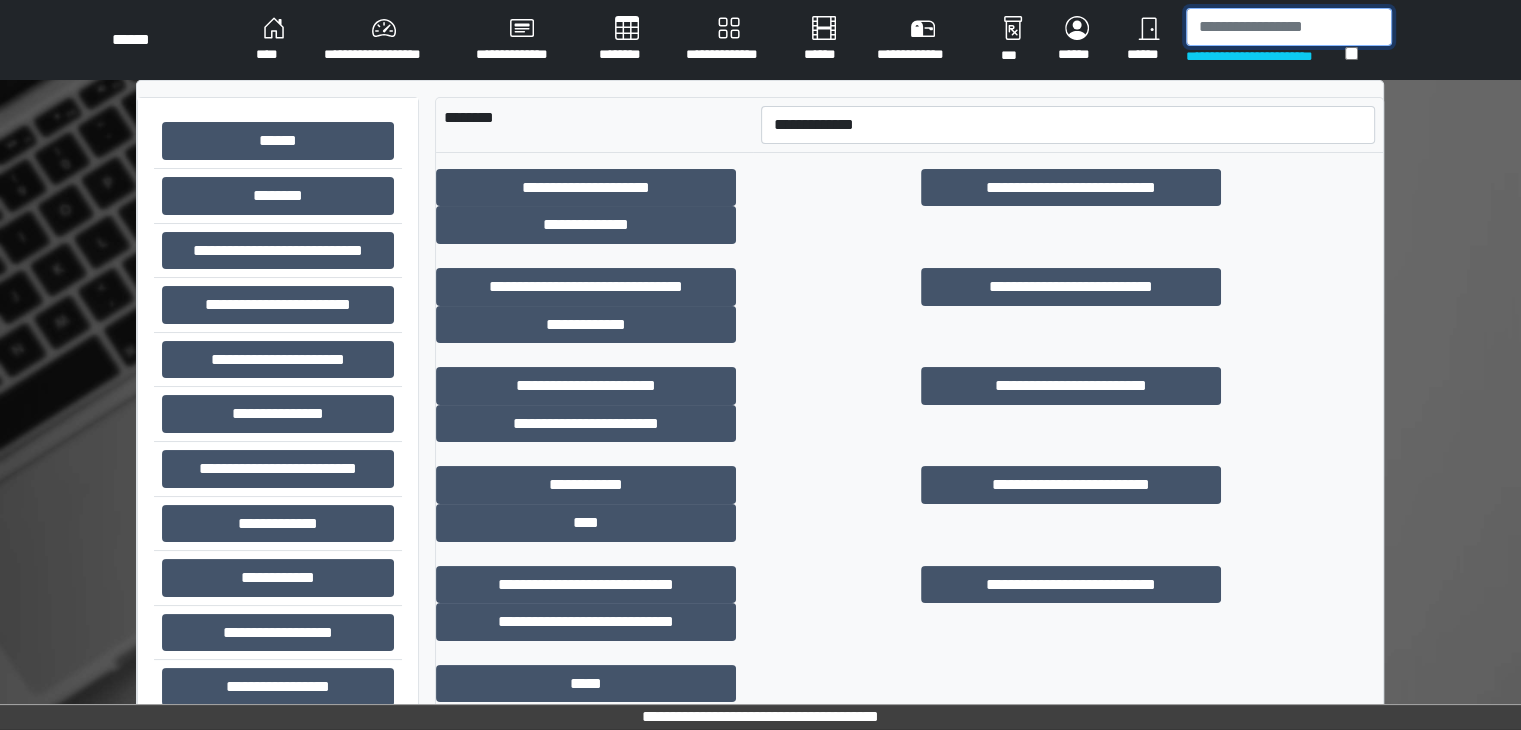 click at bounding box center [1289, 27] 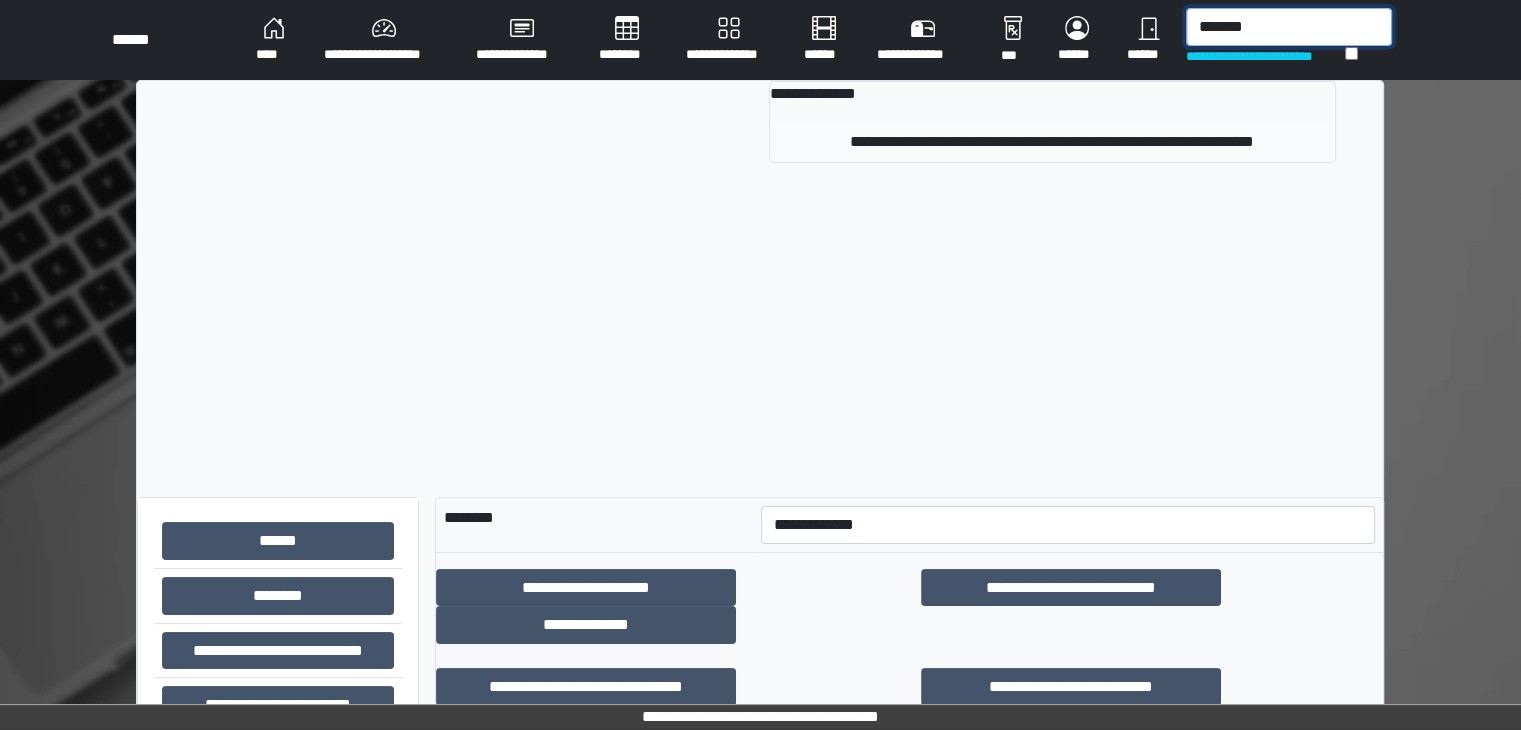 type on "*******" 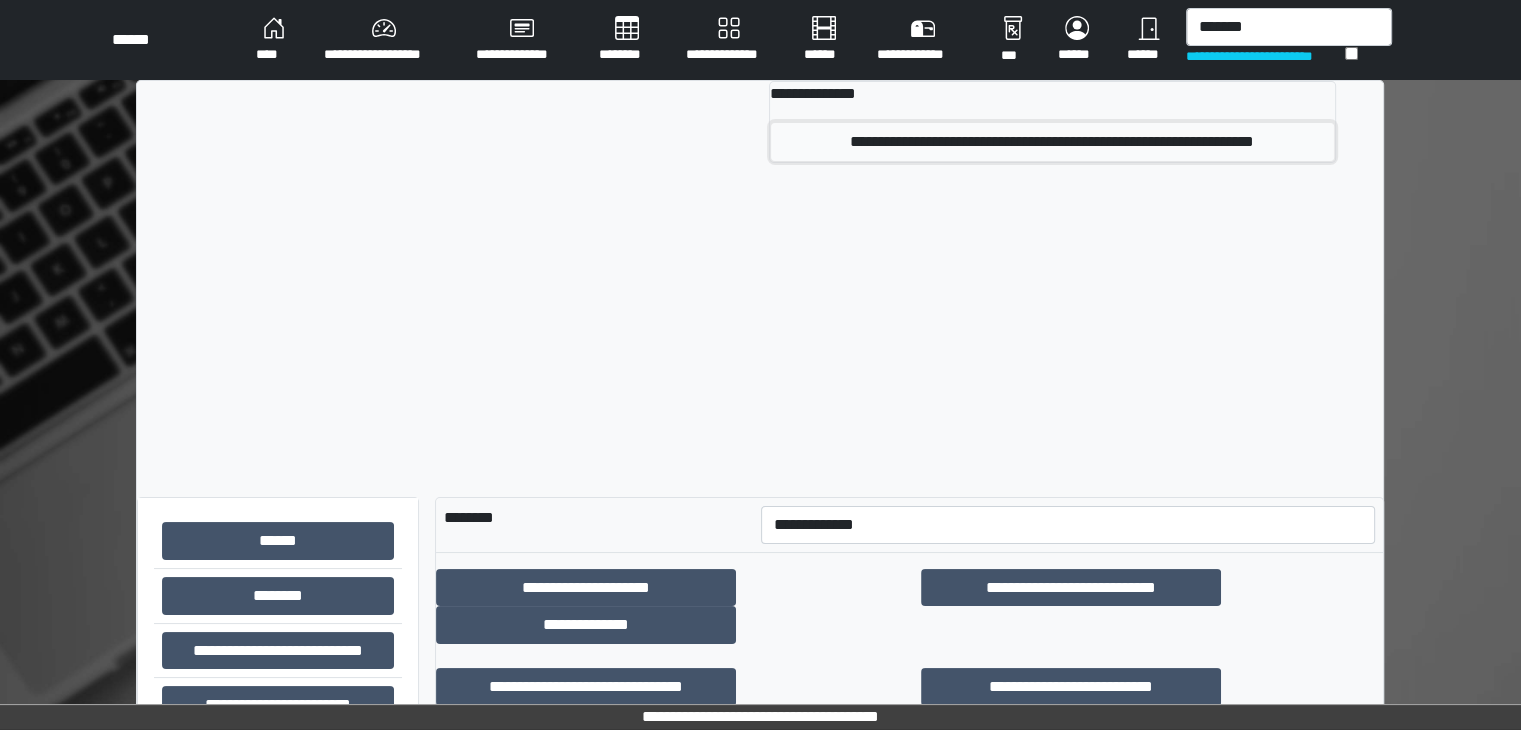 click on "**********" at bounding box center (1052, 142) 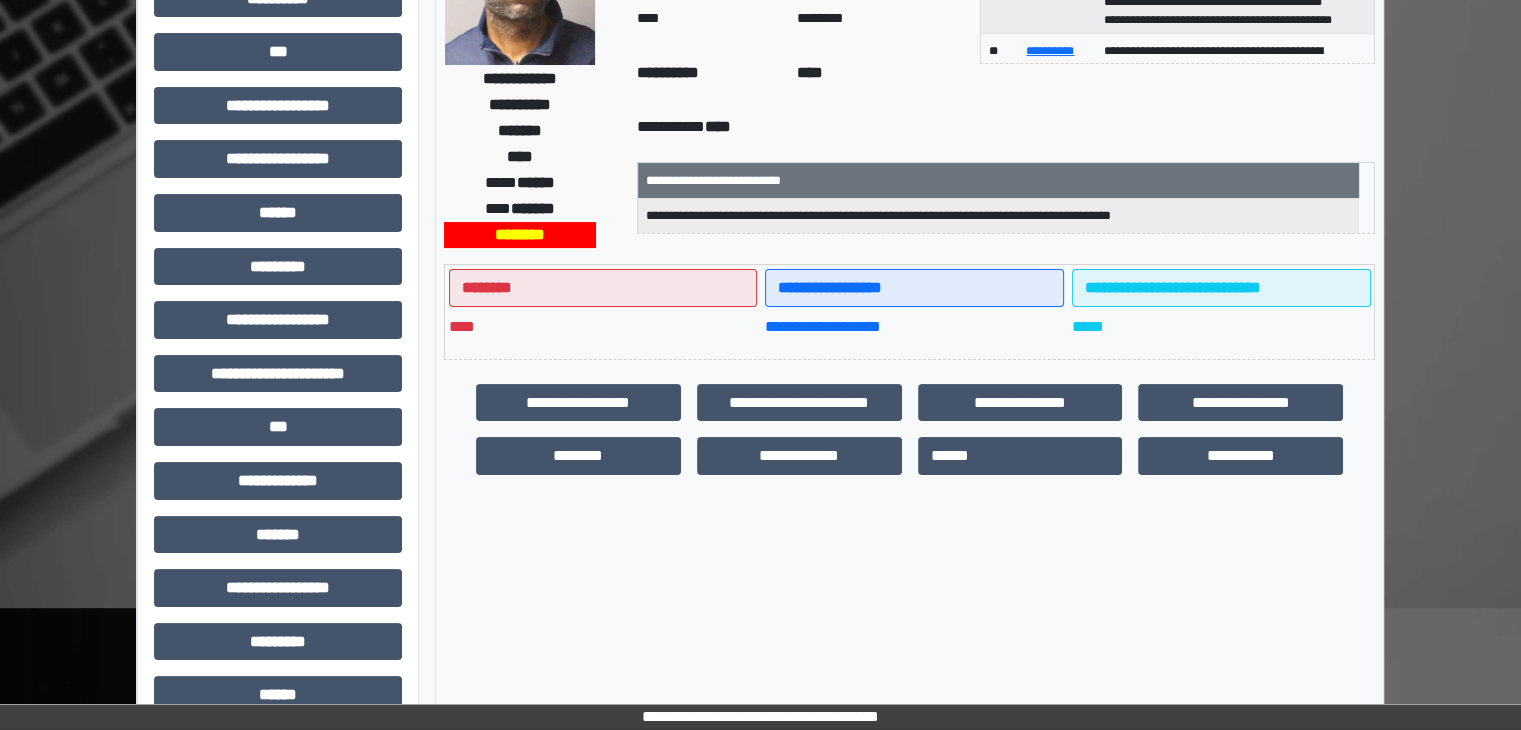 scroll, scrollTop: 300, scrollLeft: 0, axis: vertical 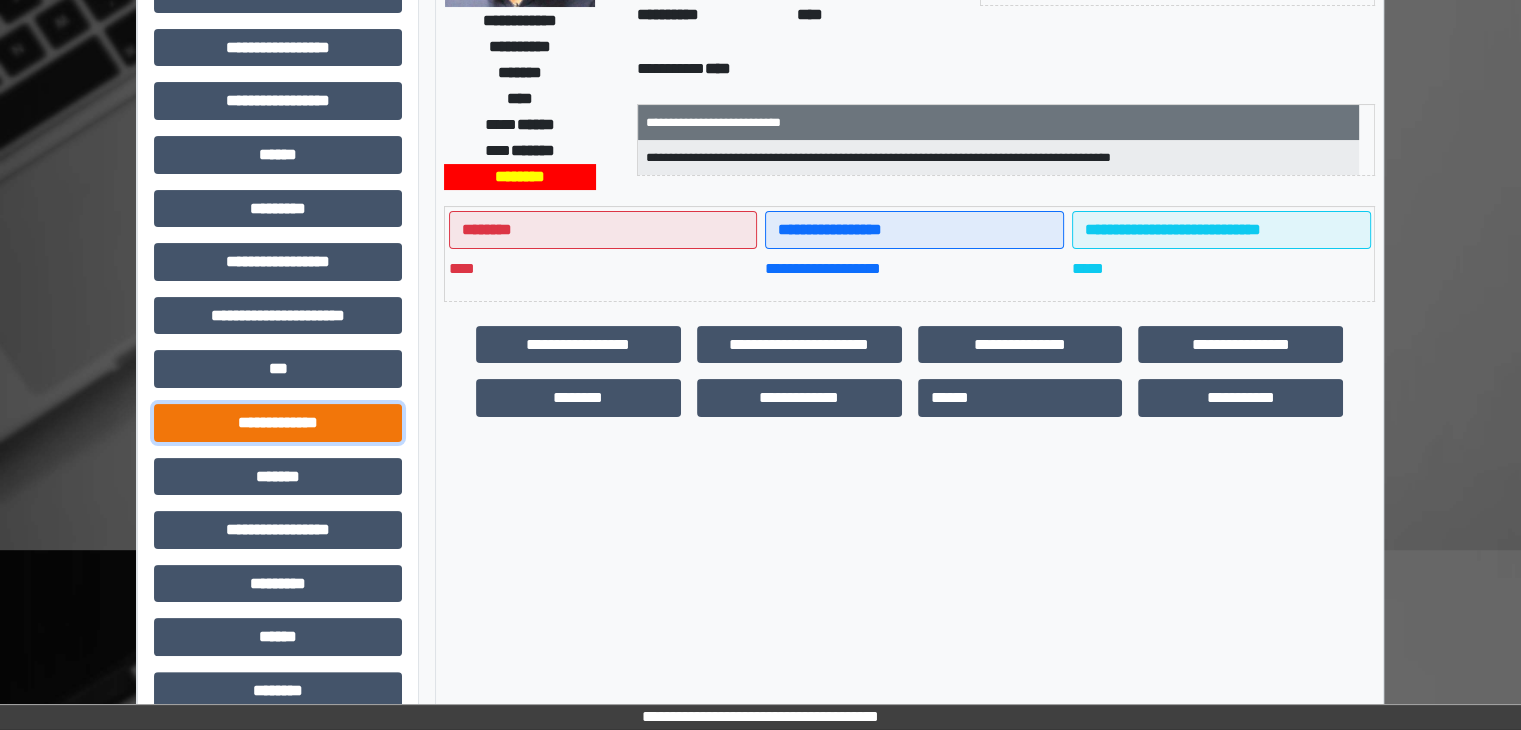 click on "**********" at bounding box center (278, 423) 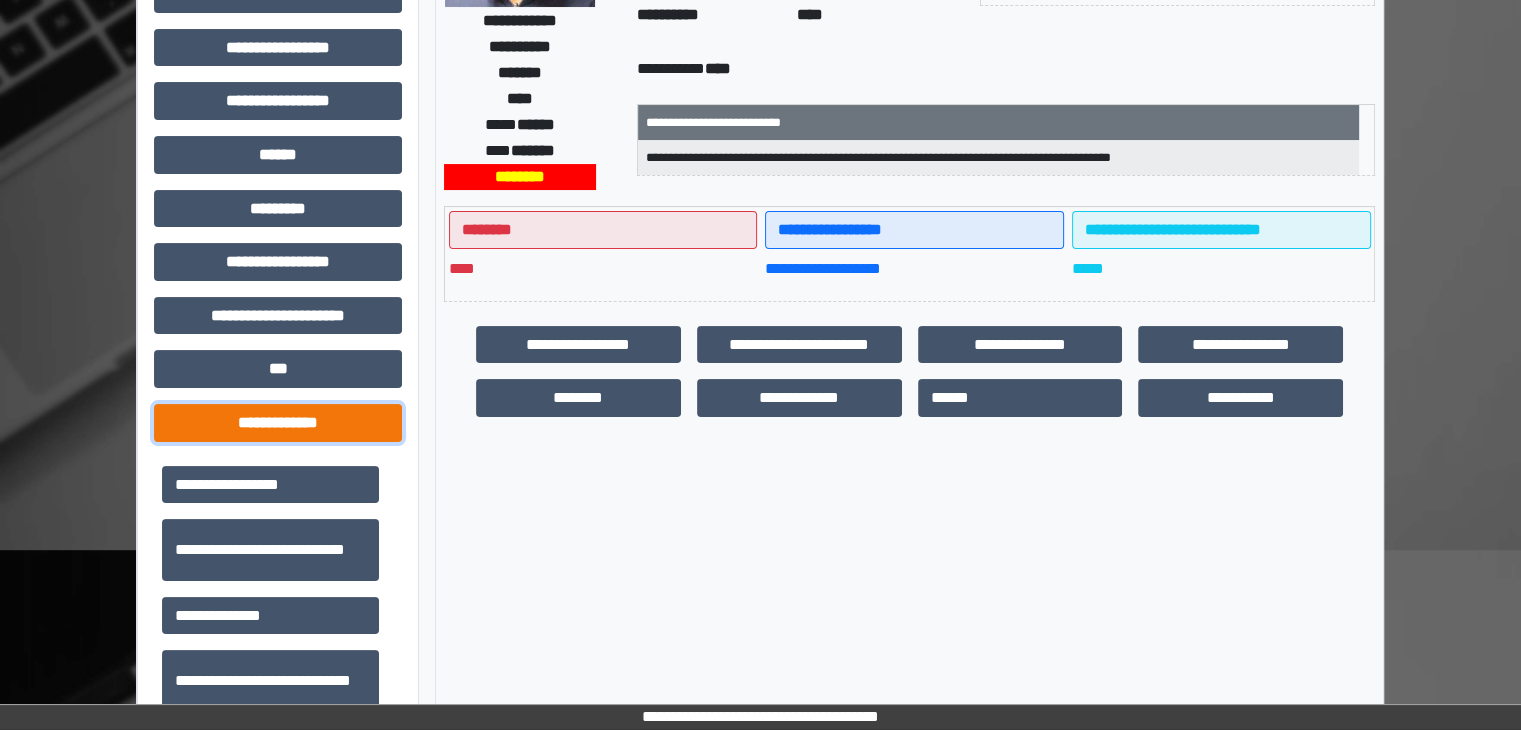 click on "**********" at bounding box center [278, 423] 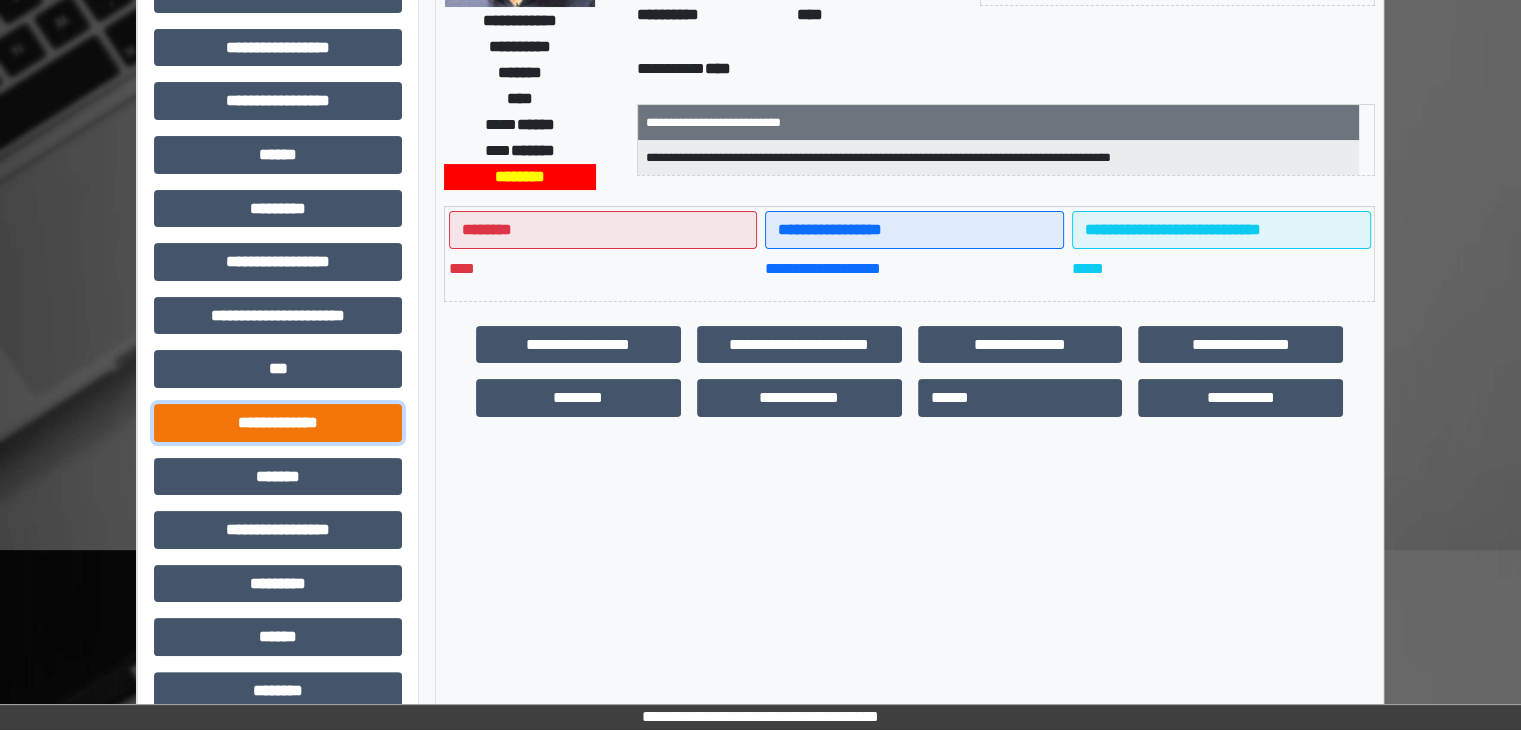 click on "**********" at bounding box center [278, 423] 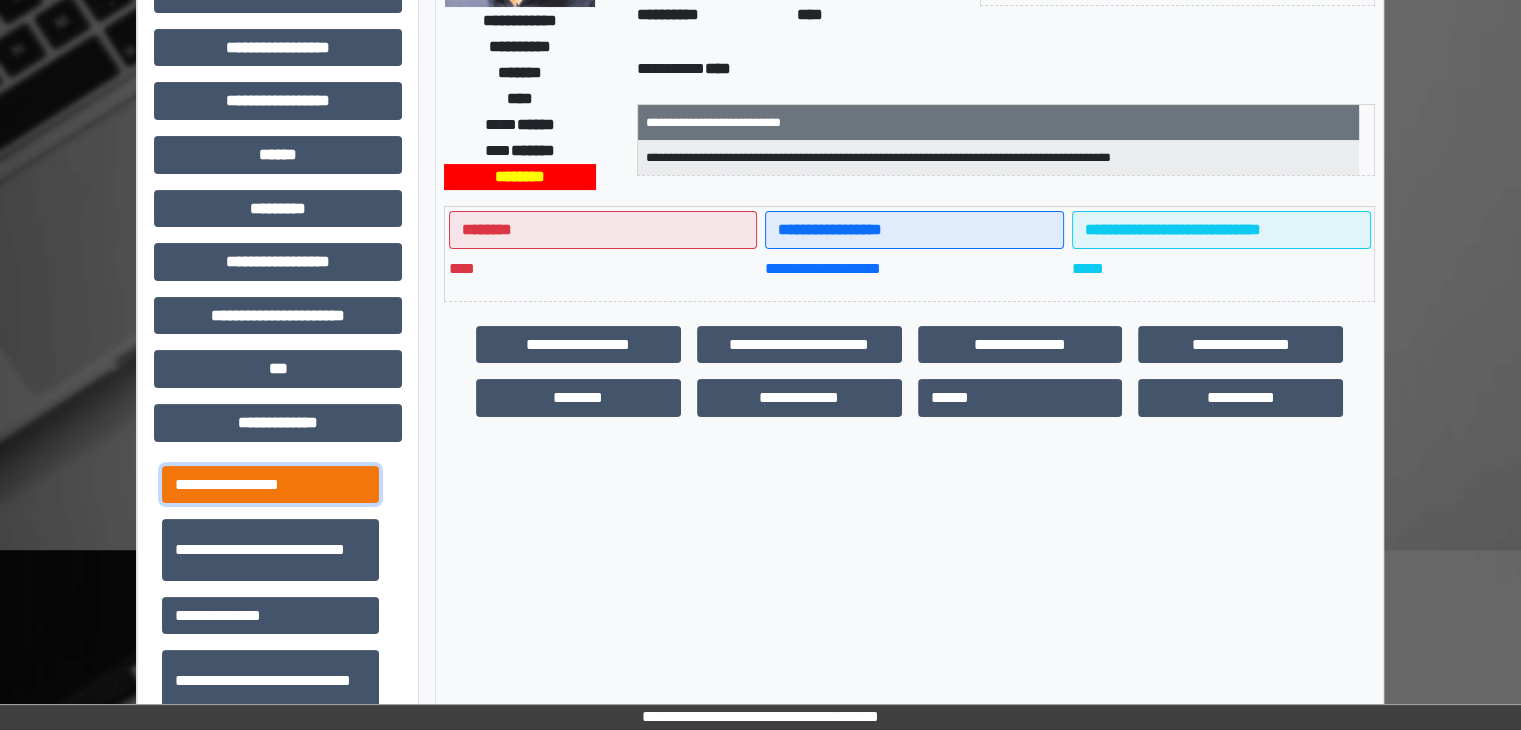 click on "**********" at bounding box center [270, 485] 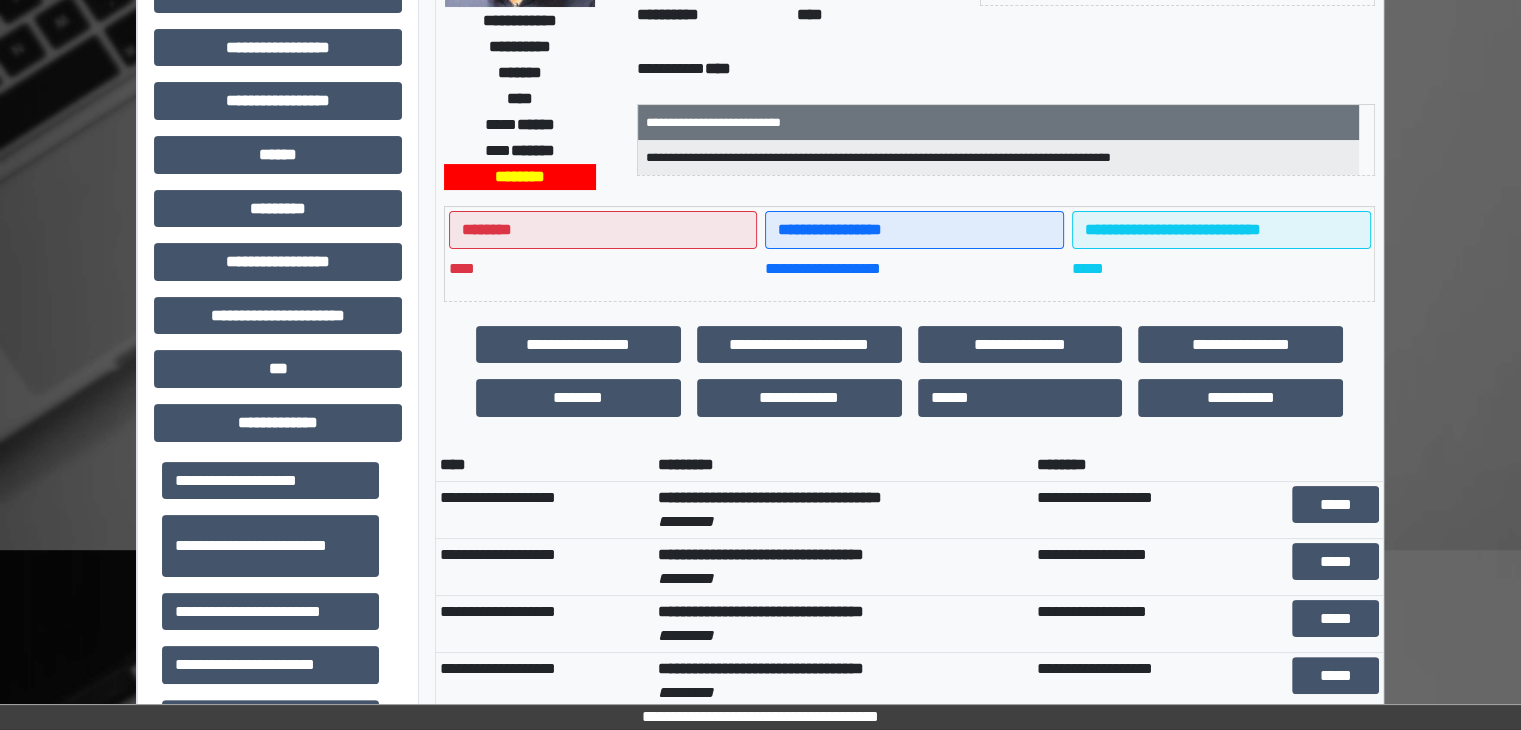 scroll, scrollTop: 500, scrollLeft: 0, axis: vertical 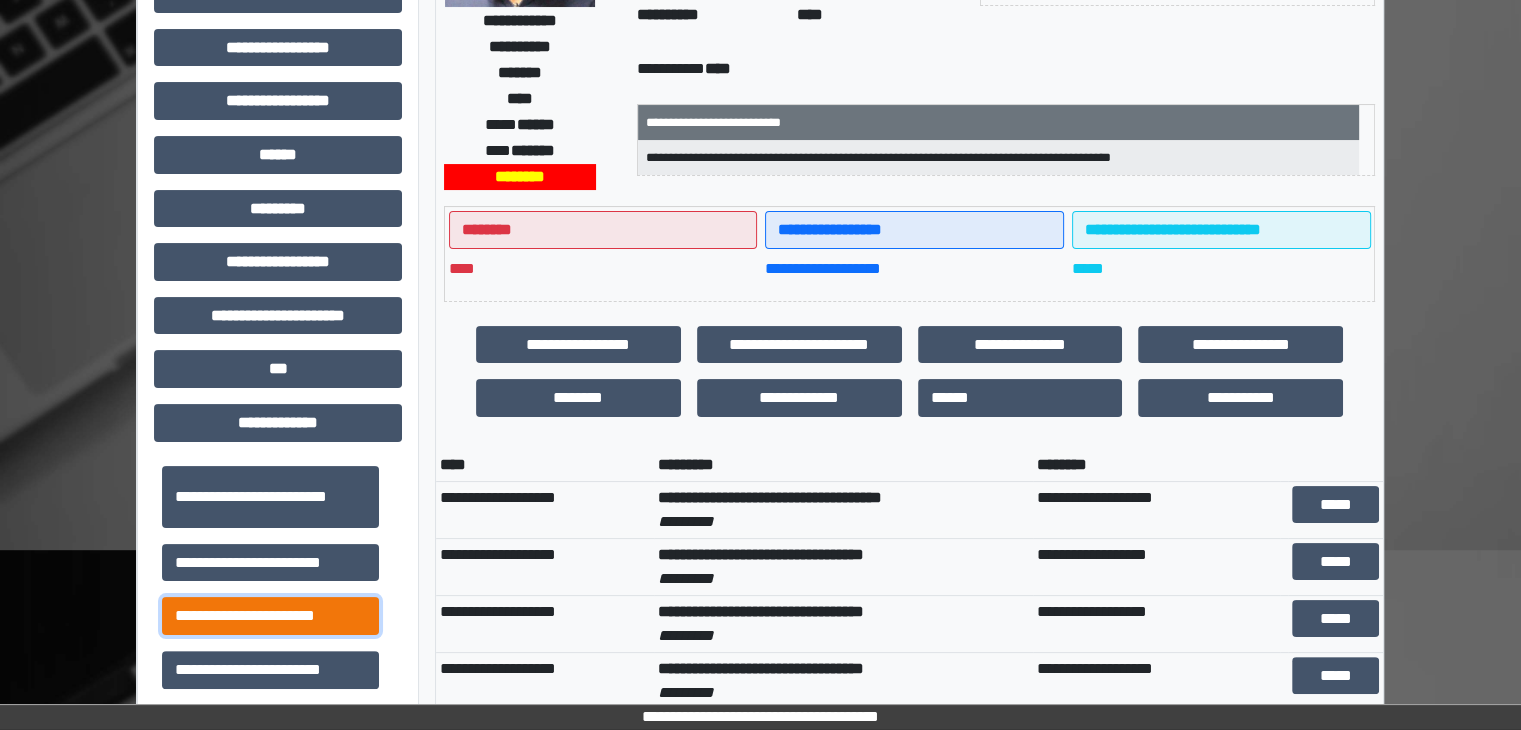 click on "**********" at bounding box center [270, 616] 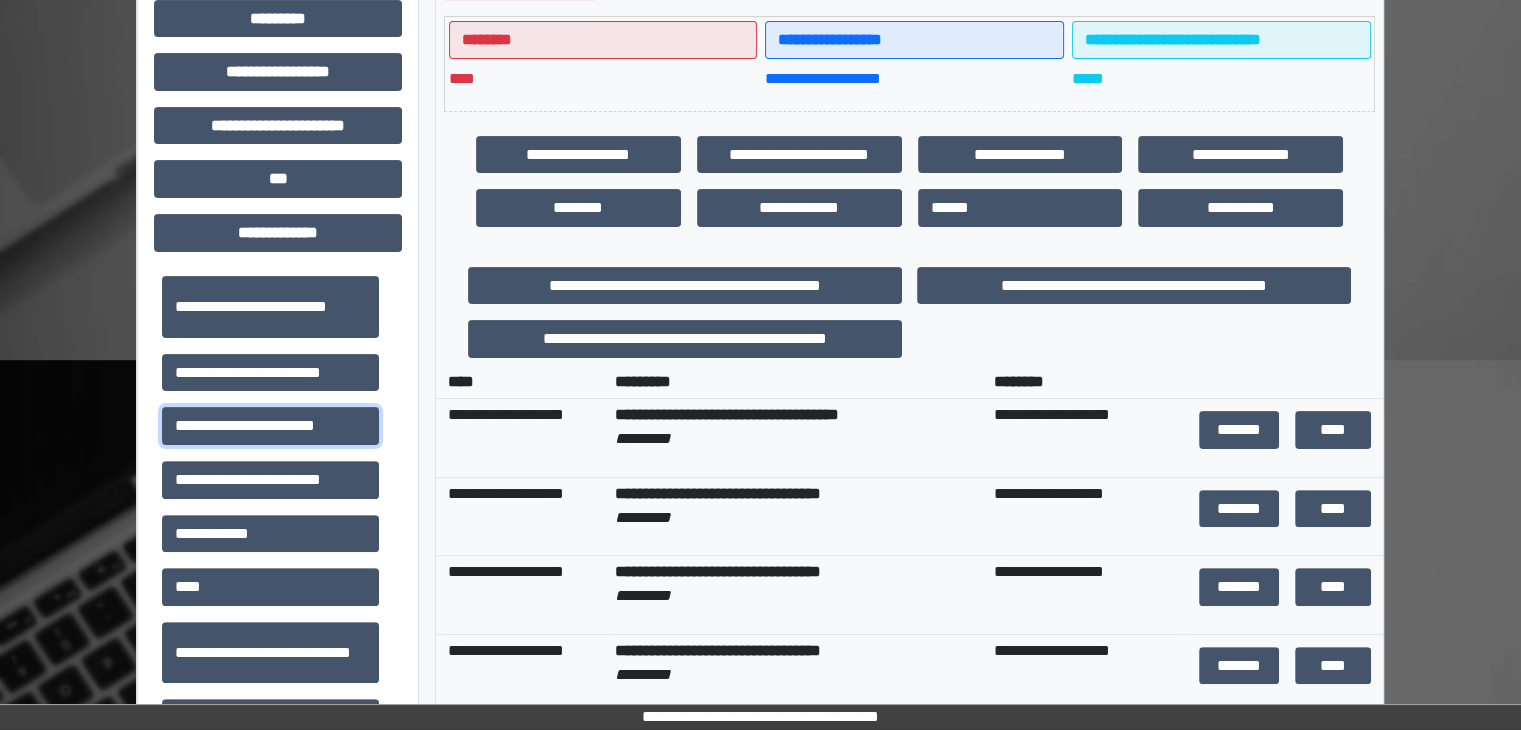 scroll, scrollTop: 500, scrollLeft: 0, axis: vertical 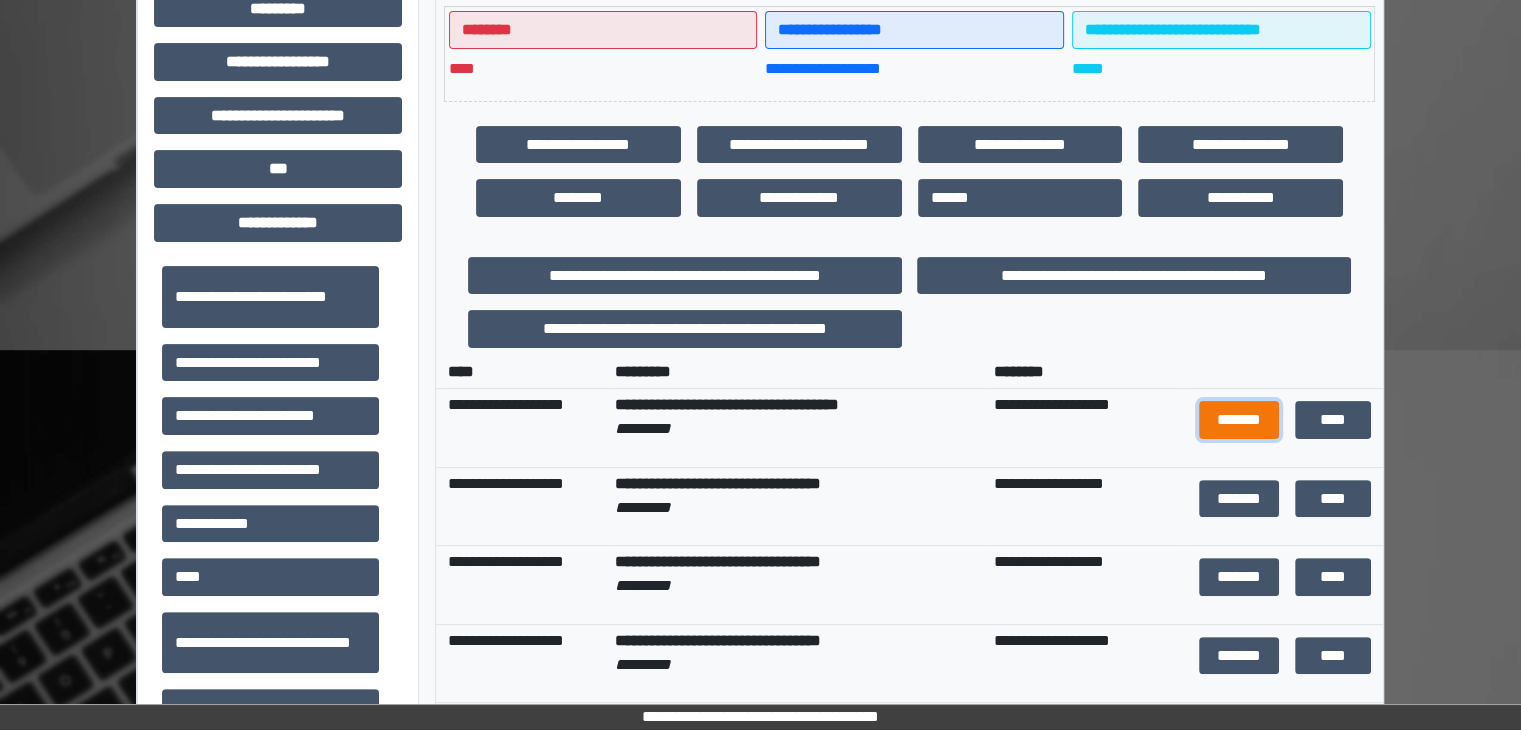 click on "*******" at bounding box center (1239, 420) 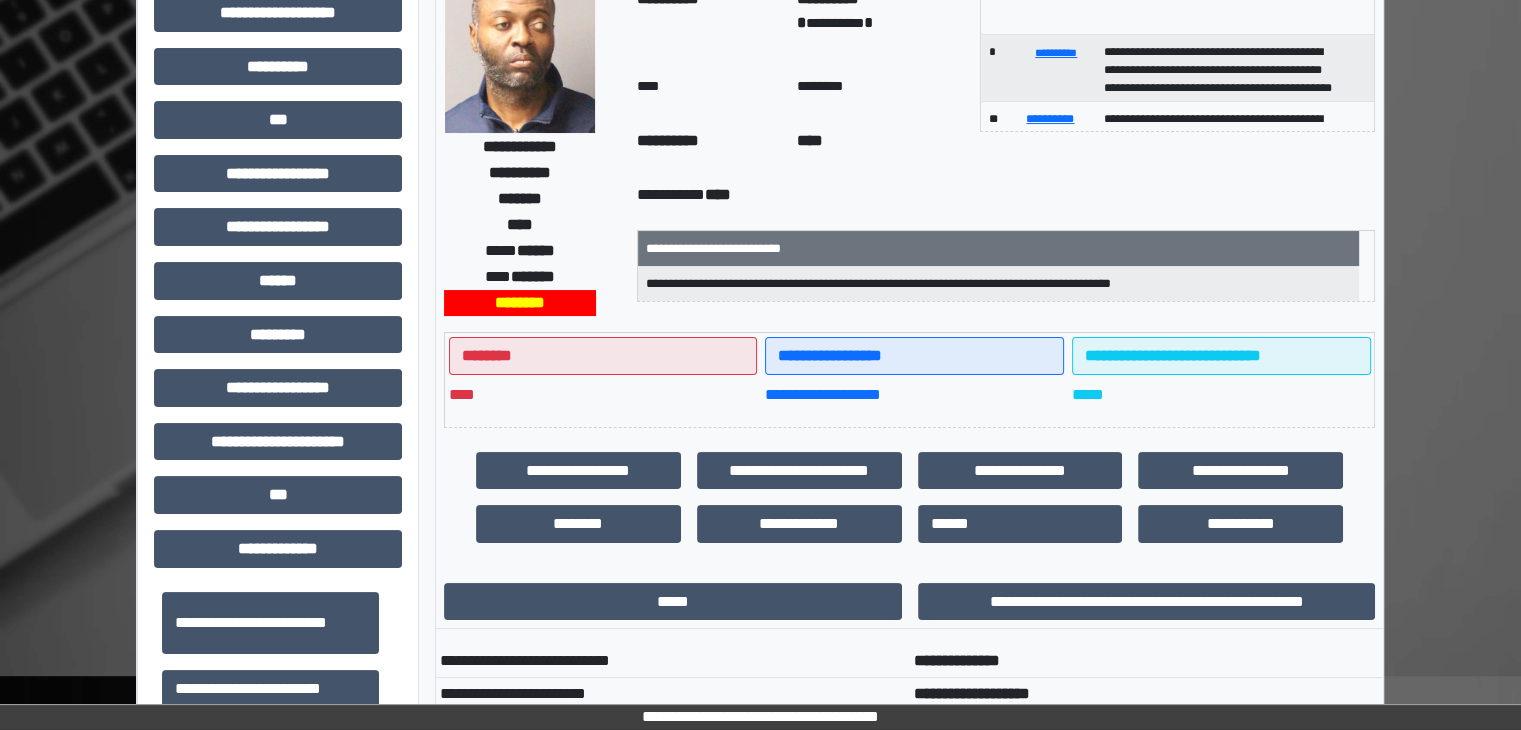 scroll, scrollTop: 0, scrollLeft: 0, axis: both 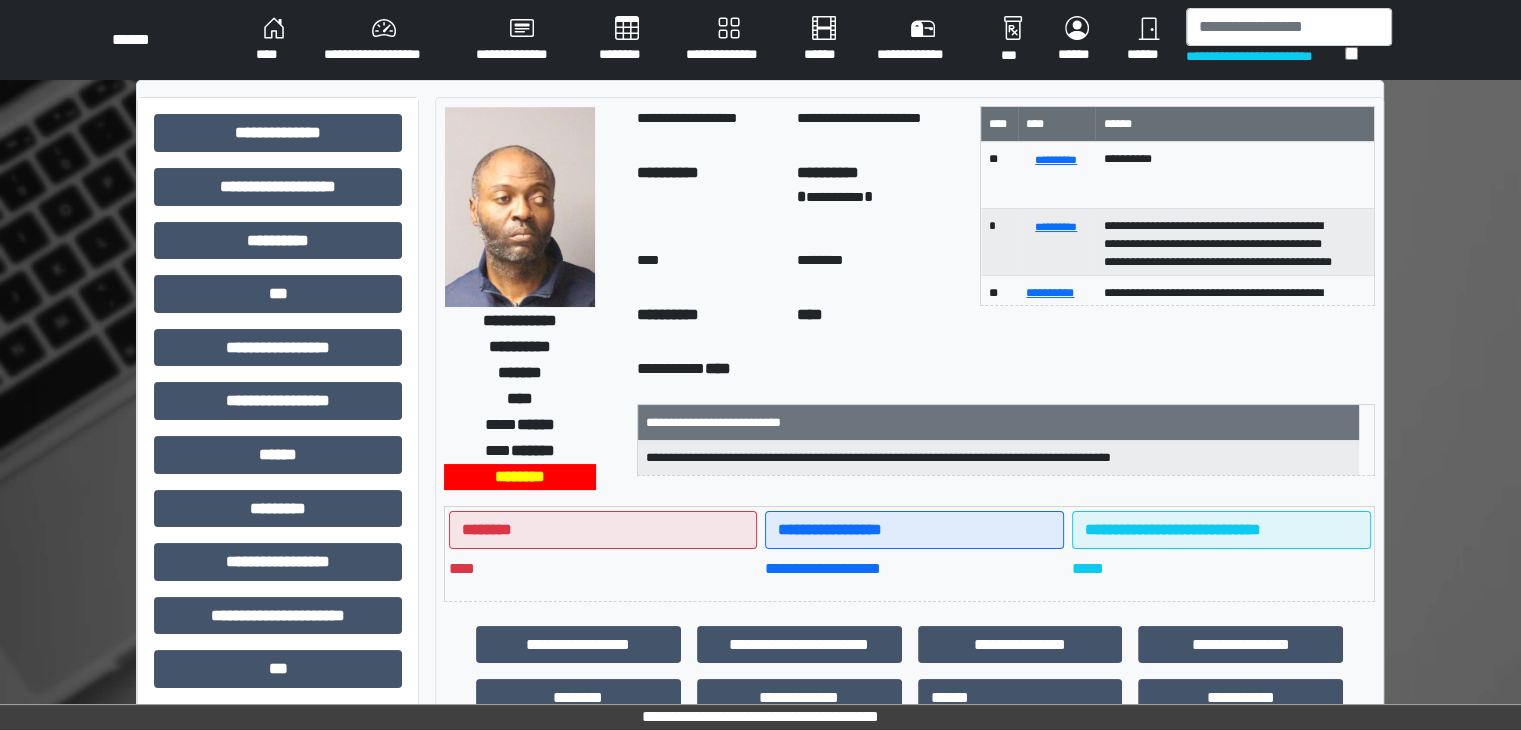 click on "****" at bounding box center [274, 40] 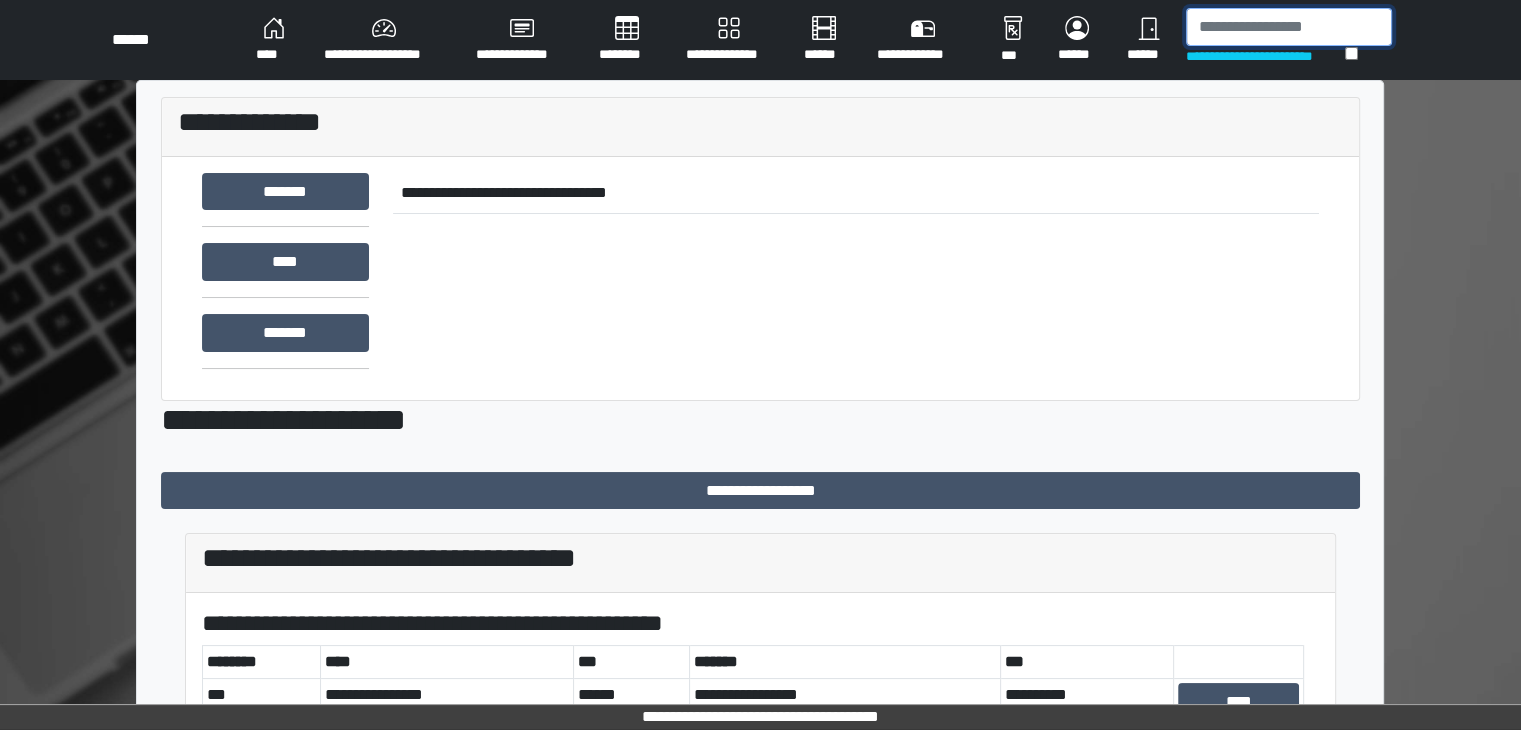 click at bounding box center [1289, 27] 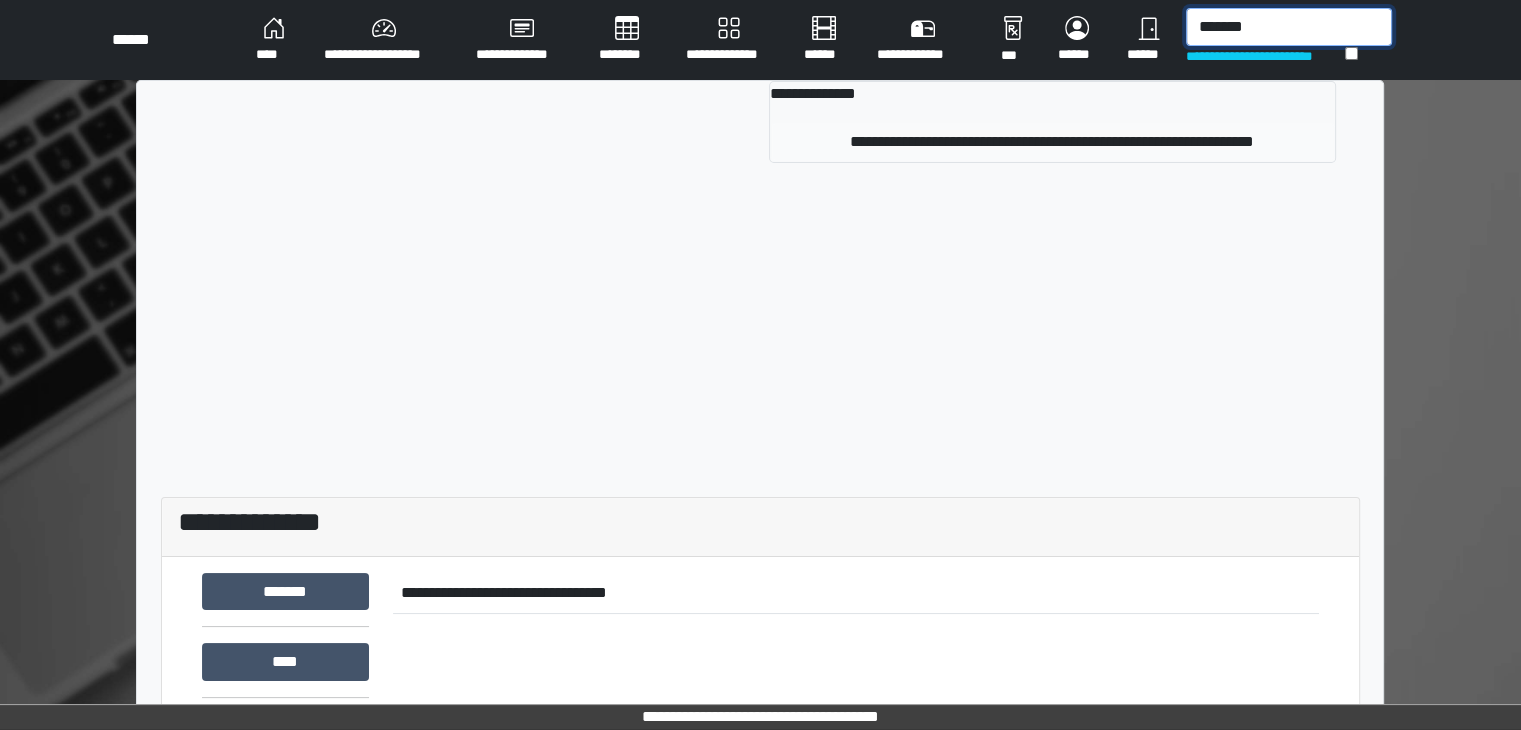 type on "*******" 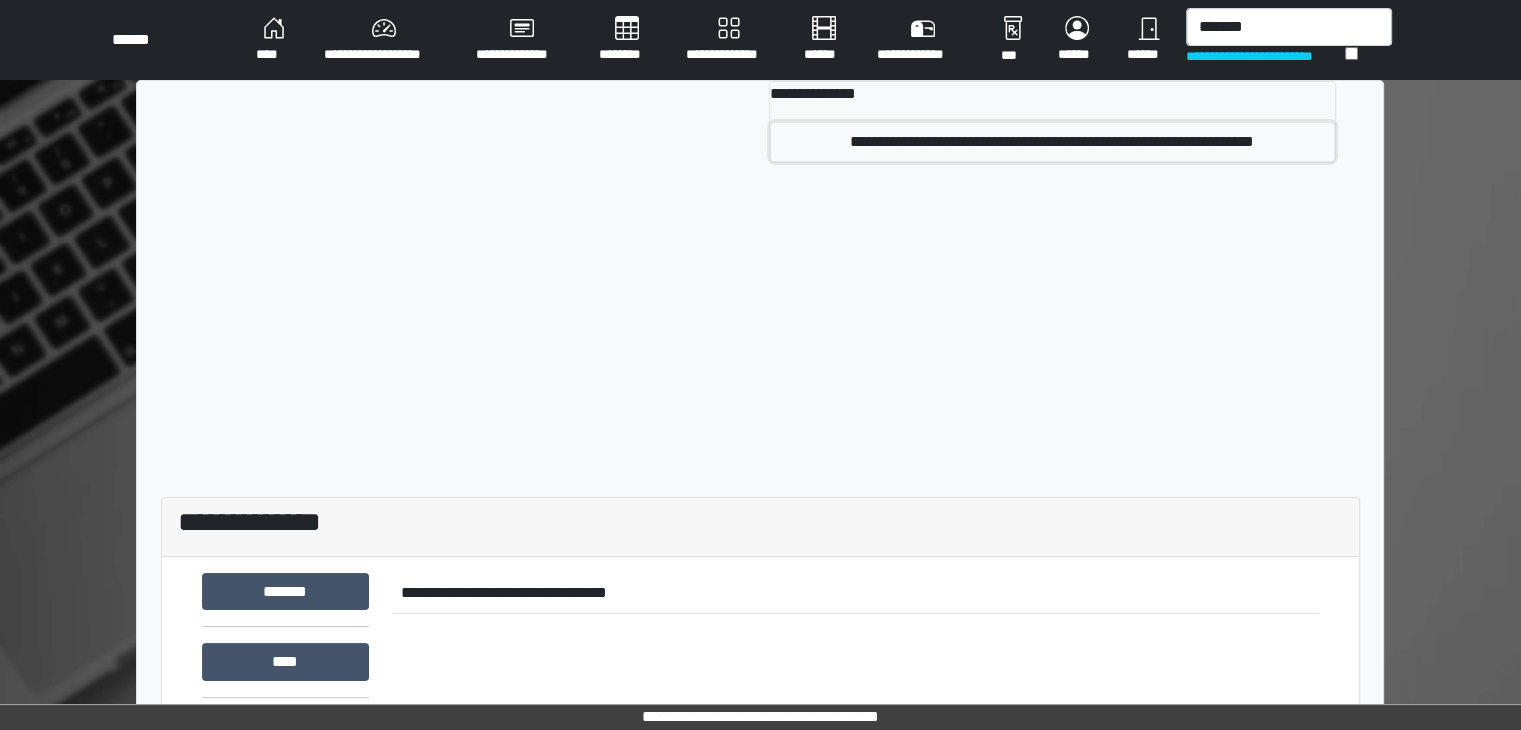 click on "**********" at bounding box center [1052, 142] 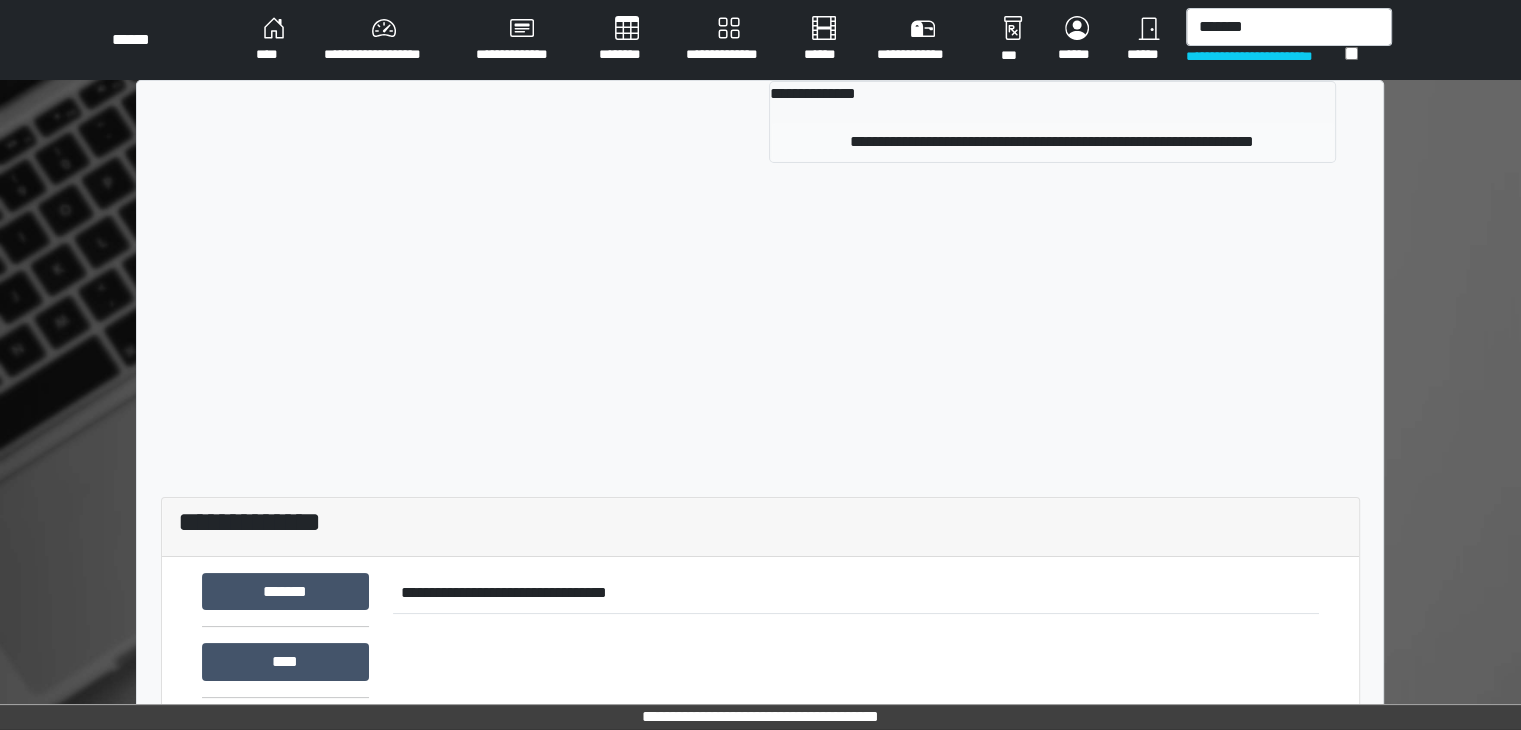 type 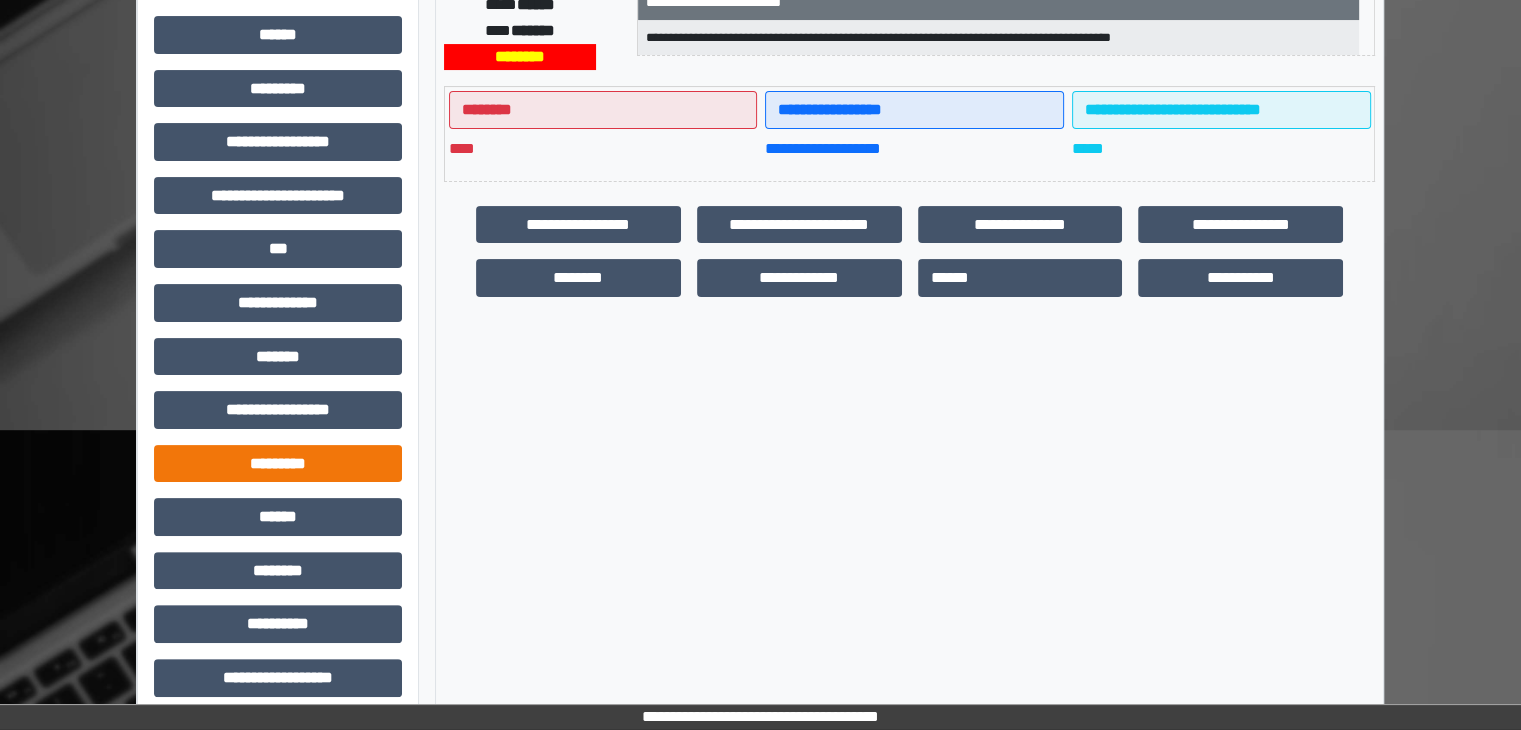 scroll, scrollTop: 436, scrollLeft: 0, axis: vertical 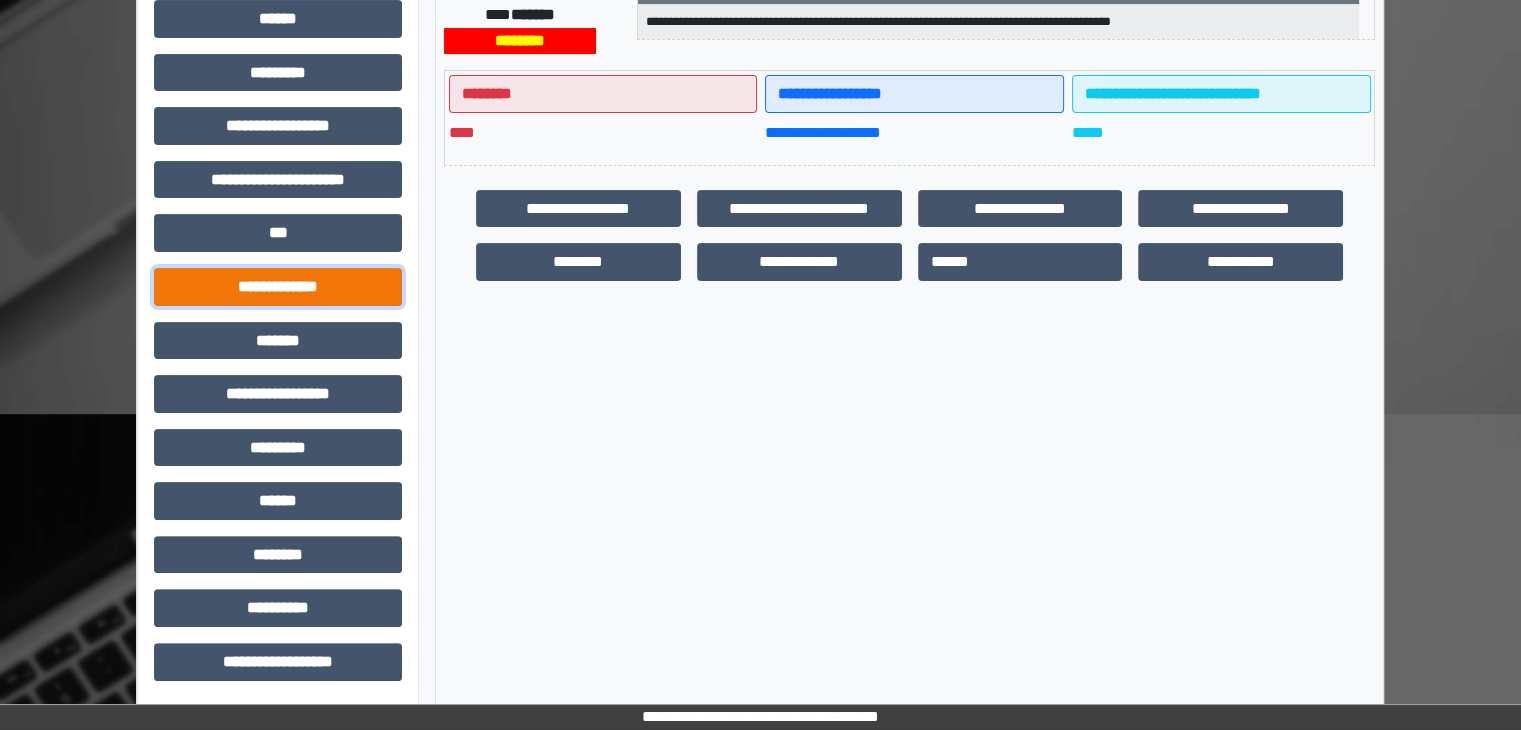 click on "**********" at bounding box center (278, 287) 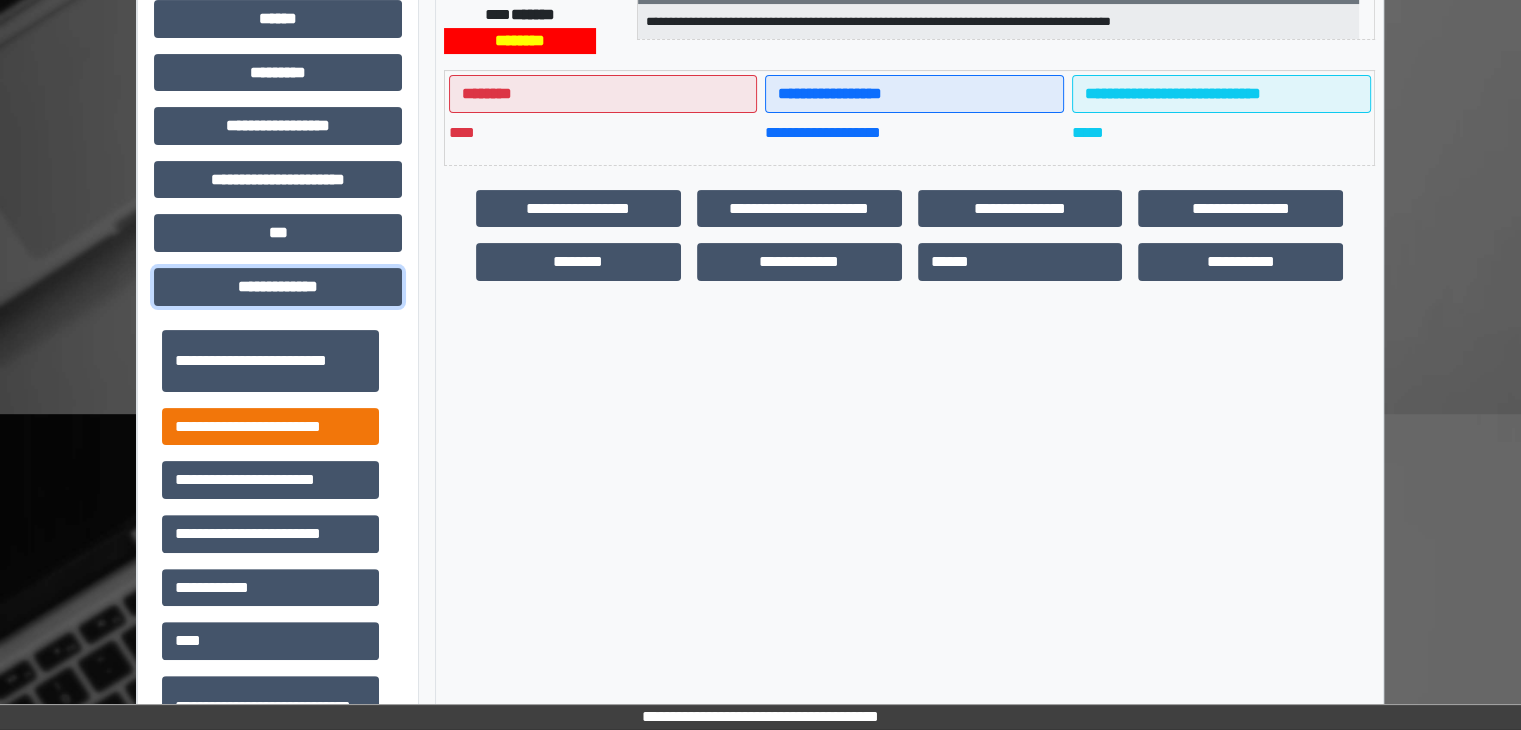 scroll, scrollTop: 498, scrollLeft: 0, axis: vertical 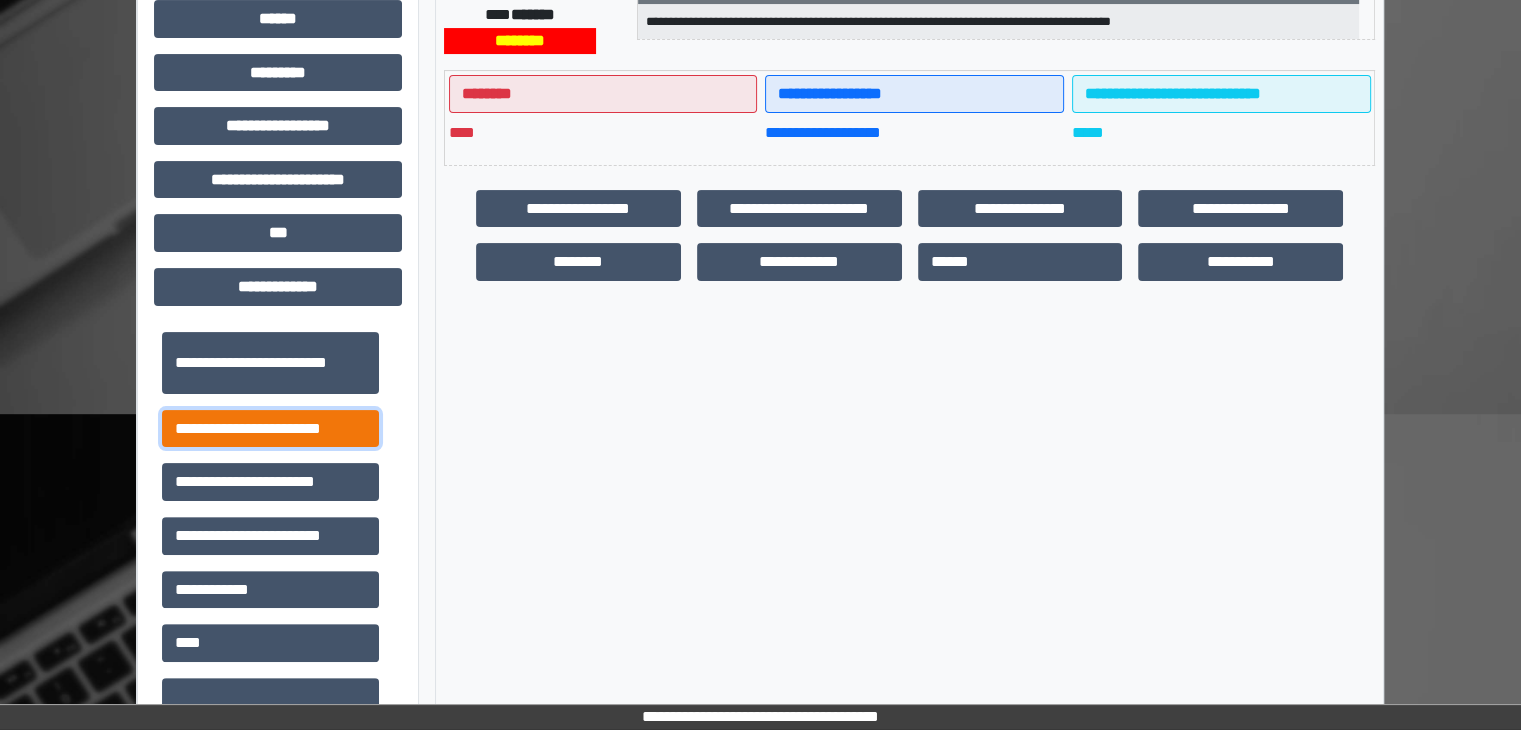 click on "**********" at bounding box center (270, 429) 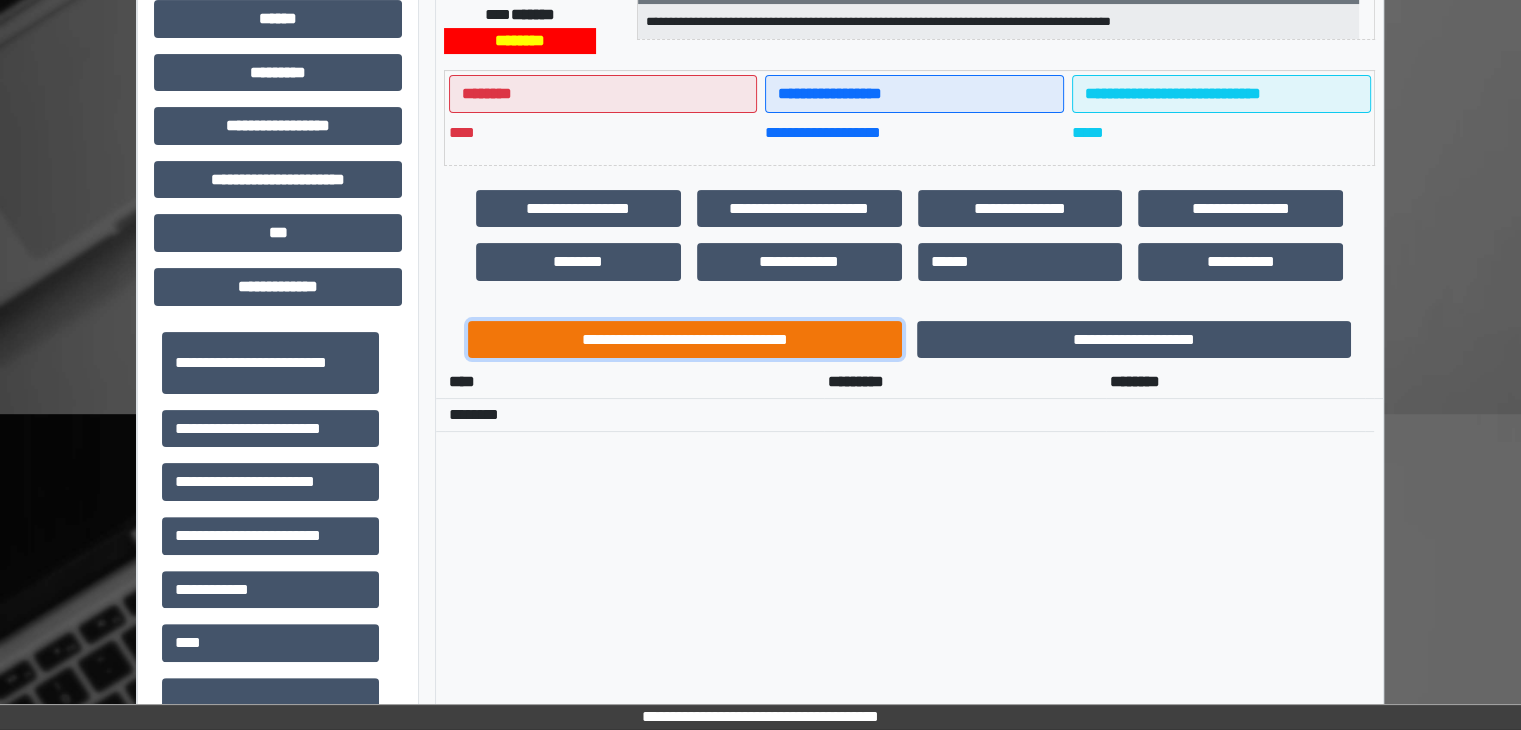 click on "**********" at bounding box center [685, 340] 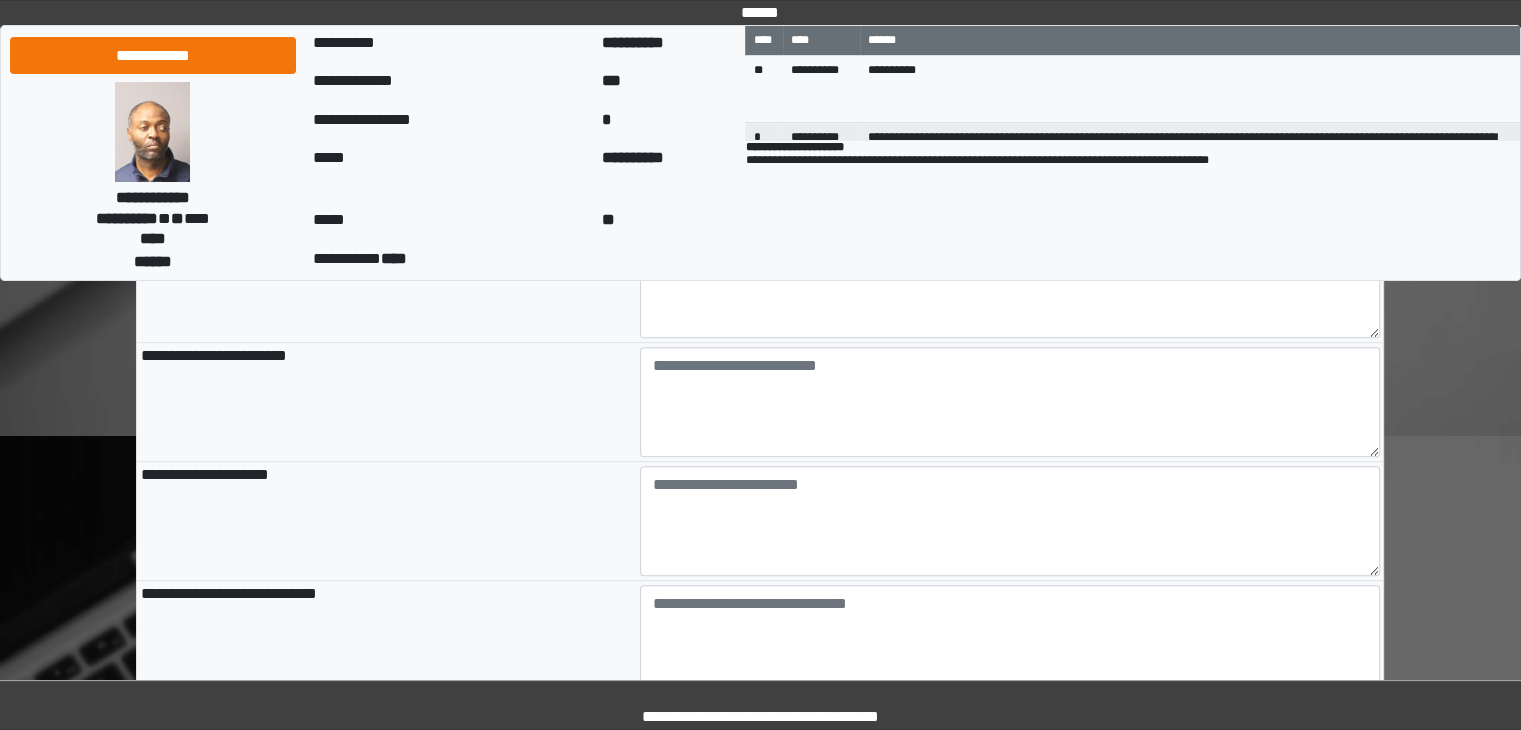 scroll, scrollTop: 1367, scrollLeft: 0, axis: vertical 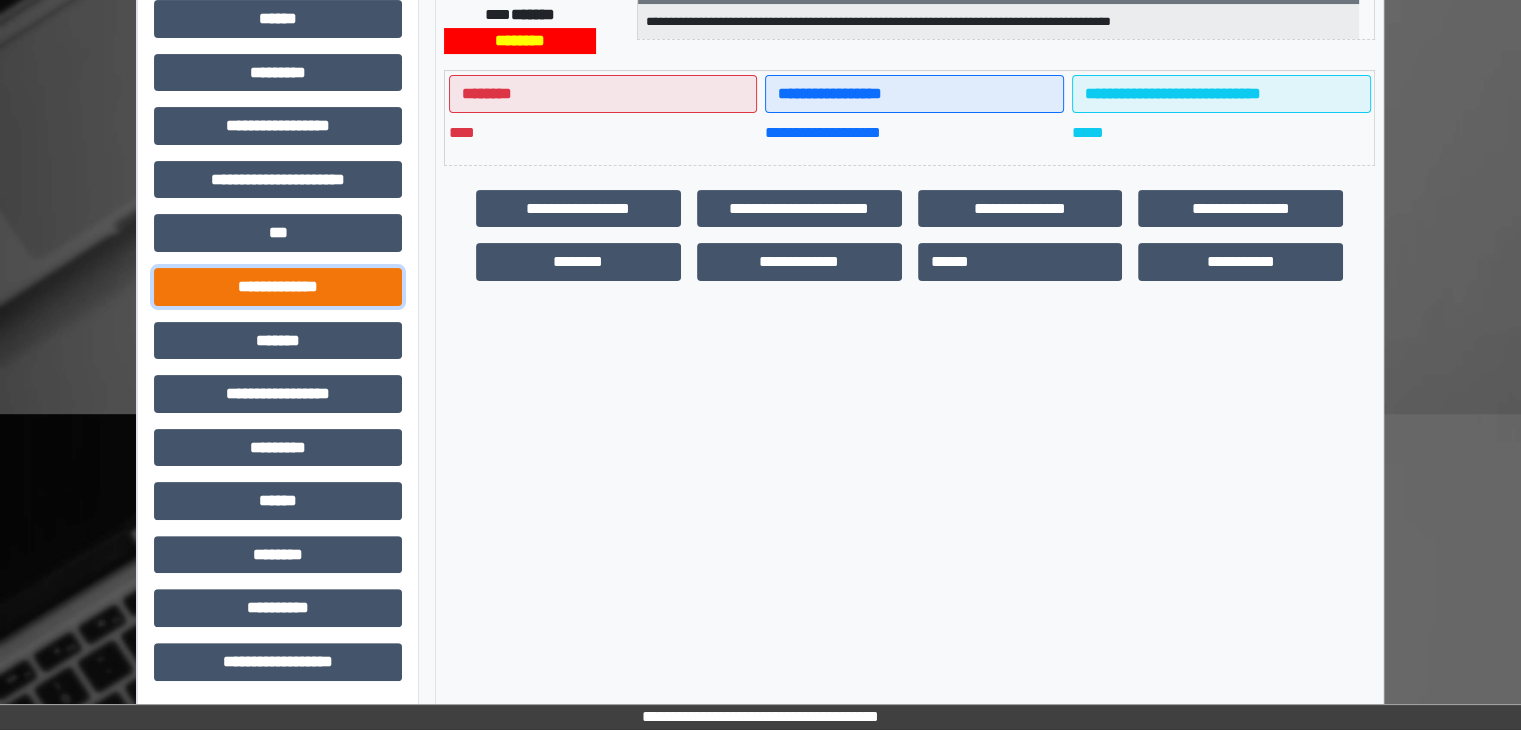 click on "**********" at bounding box center [278, 287] 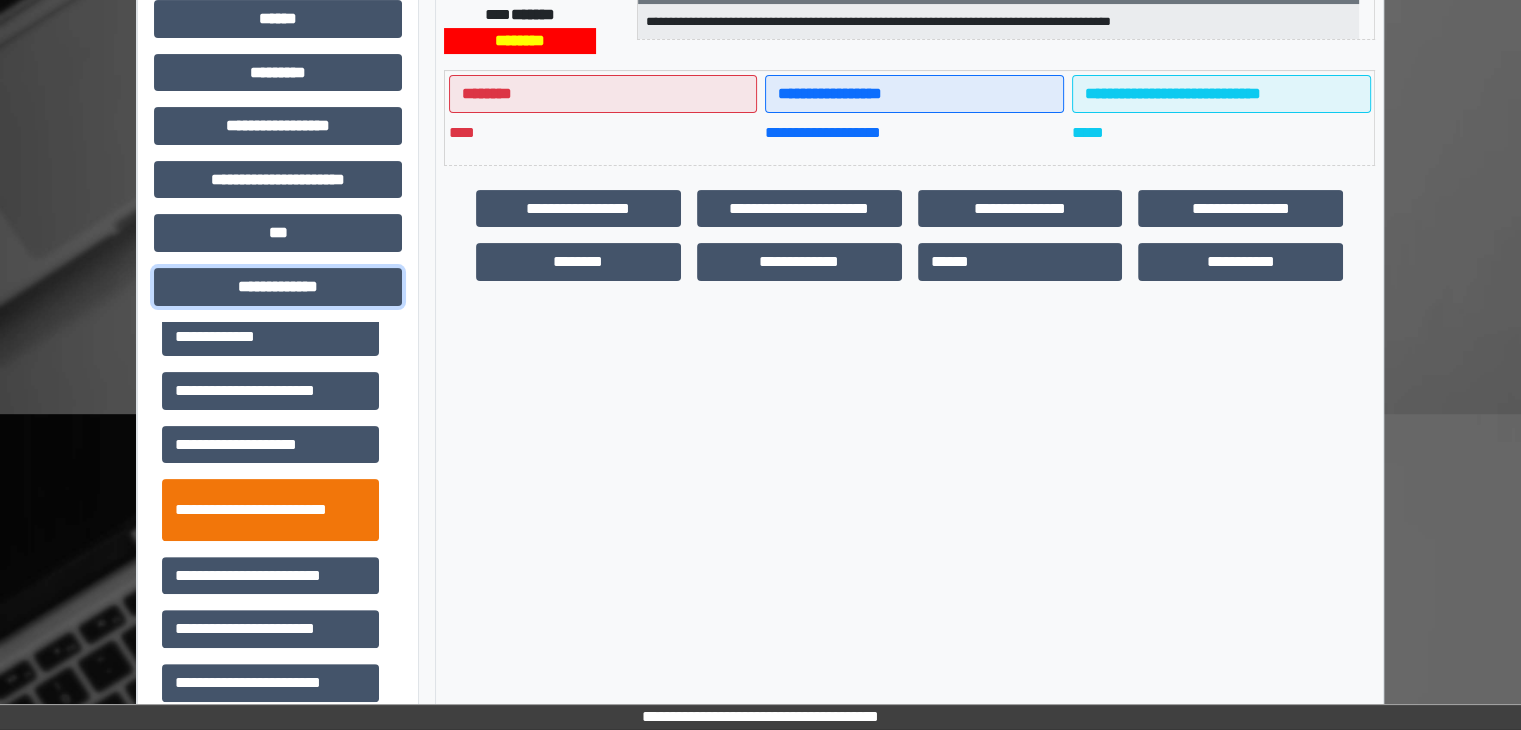 scroll, scrollTop: 400, scrollLeft: 0, axis: vertical 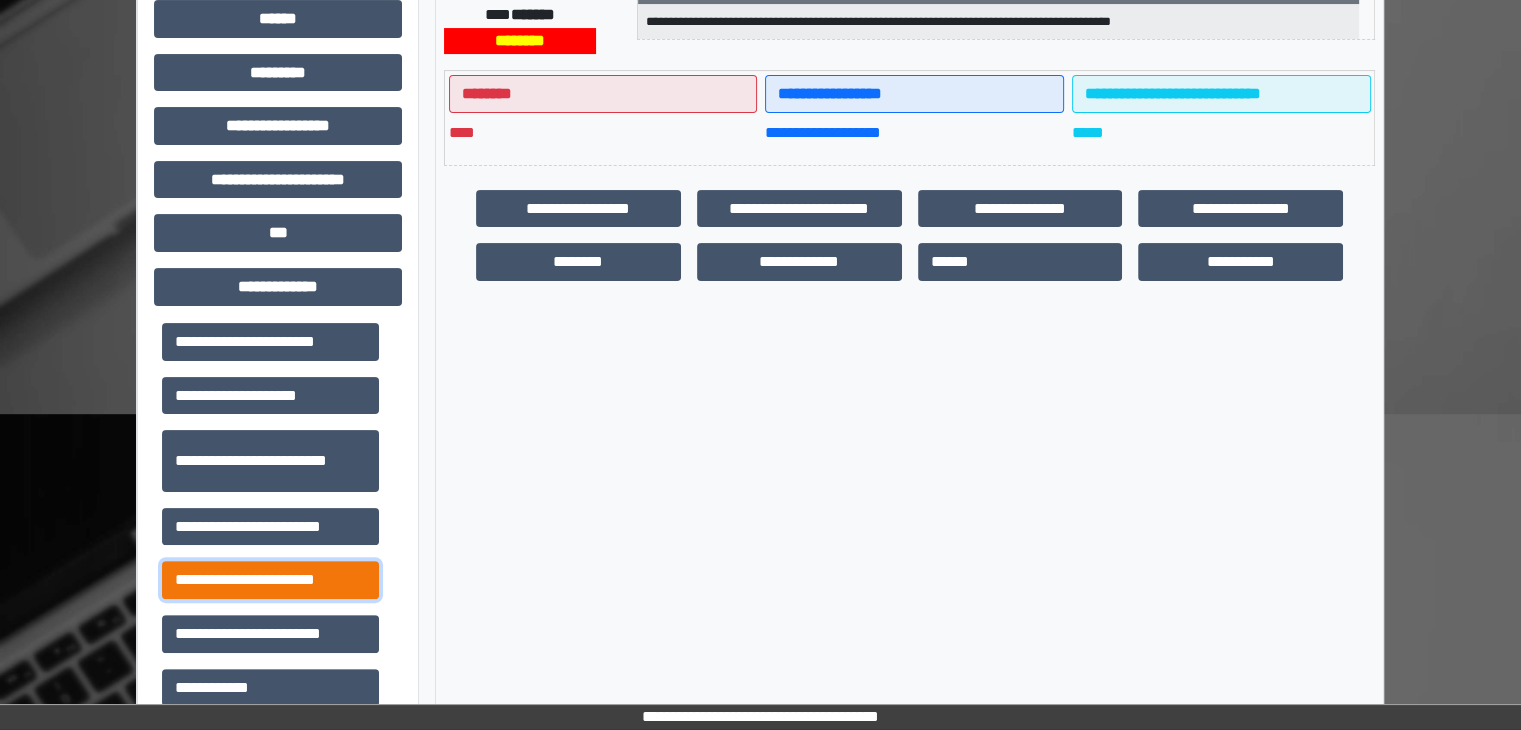 click on "**********" at bounding box center (270, 580) 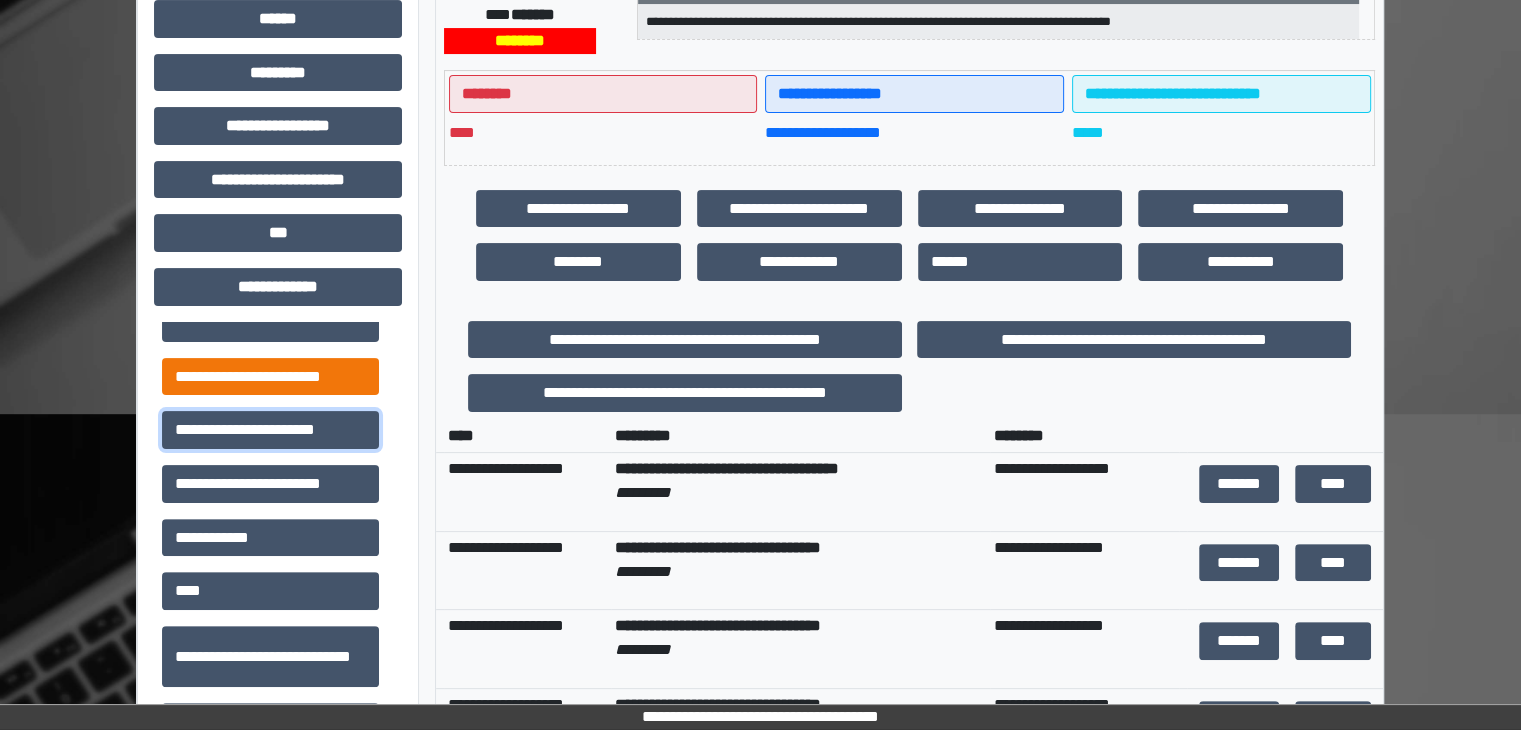 scroll, scrollTop: 698, scrollLeft: 0, axis: vertical 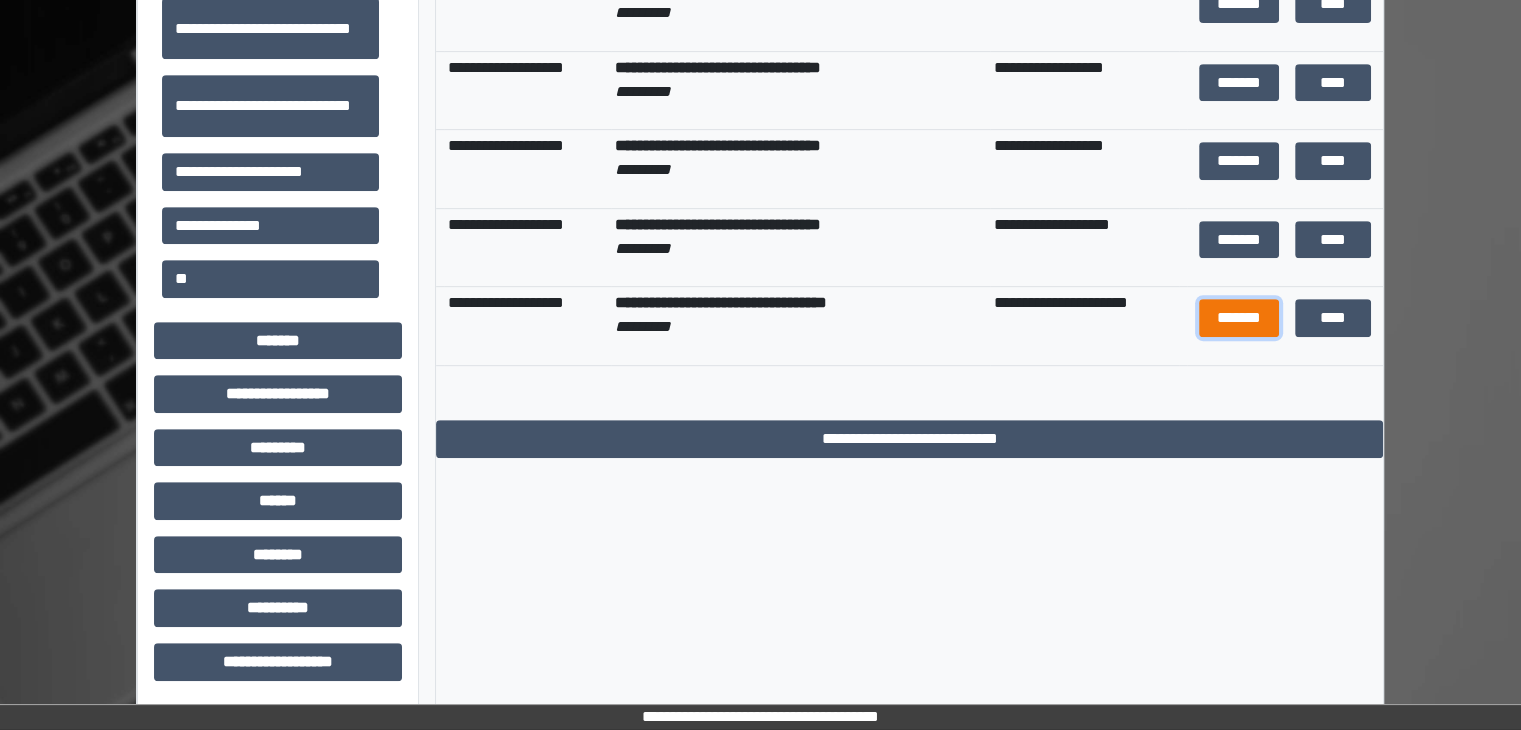 click on "*******" at bounding box center [1239, 318] 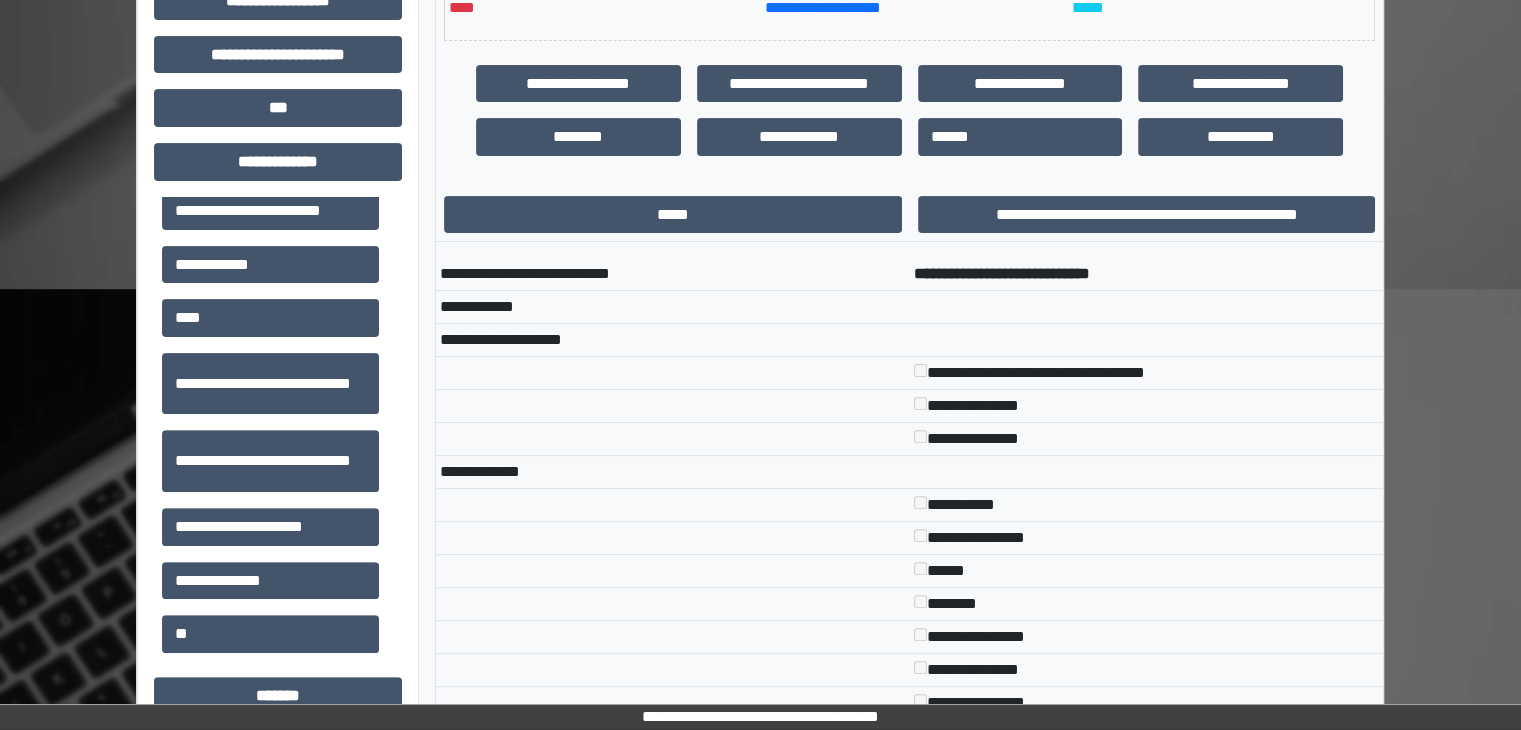 scroll, scrollTop: 616, scrollLeft: 0, axis: vertical 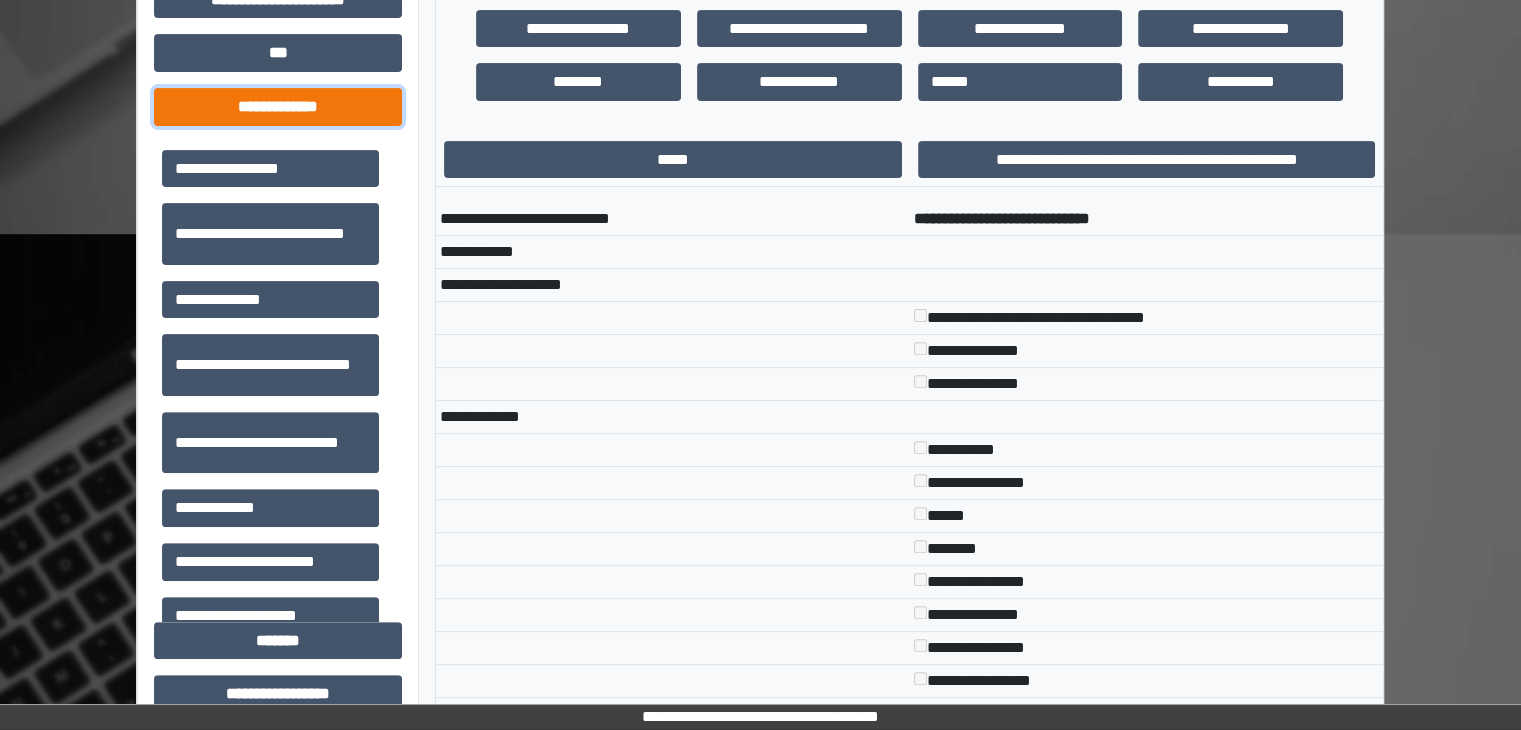 click on "**********" at bounding box center [278, 107] 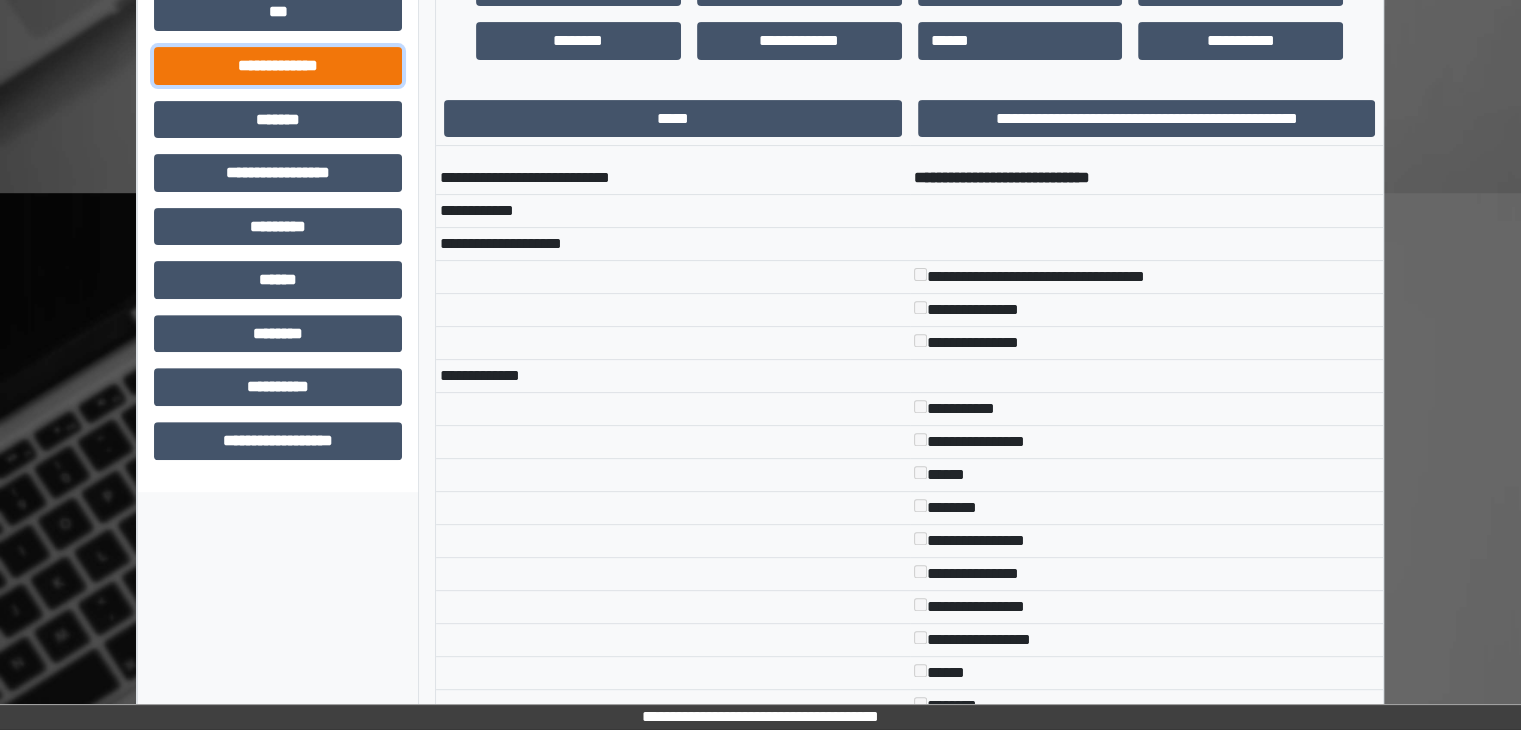 scroll, scrollTop: 600, scrollLeft: 0, axis: vertical 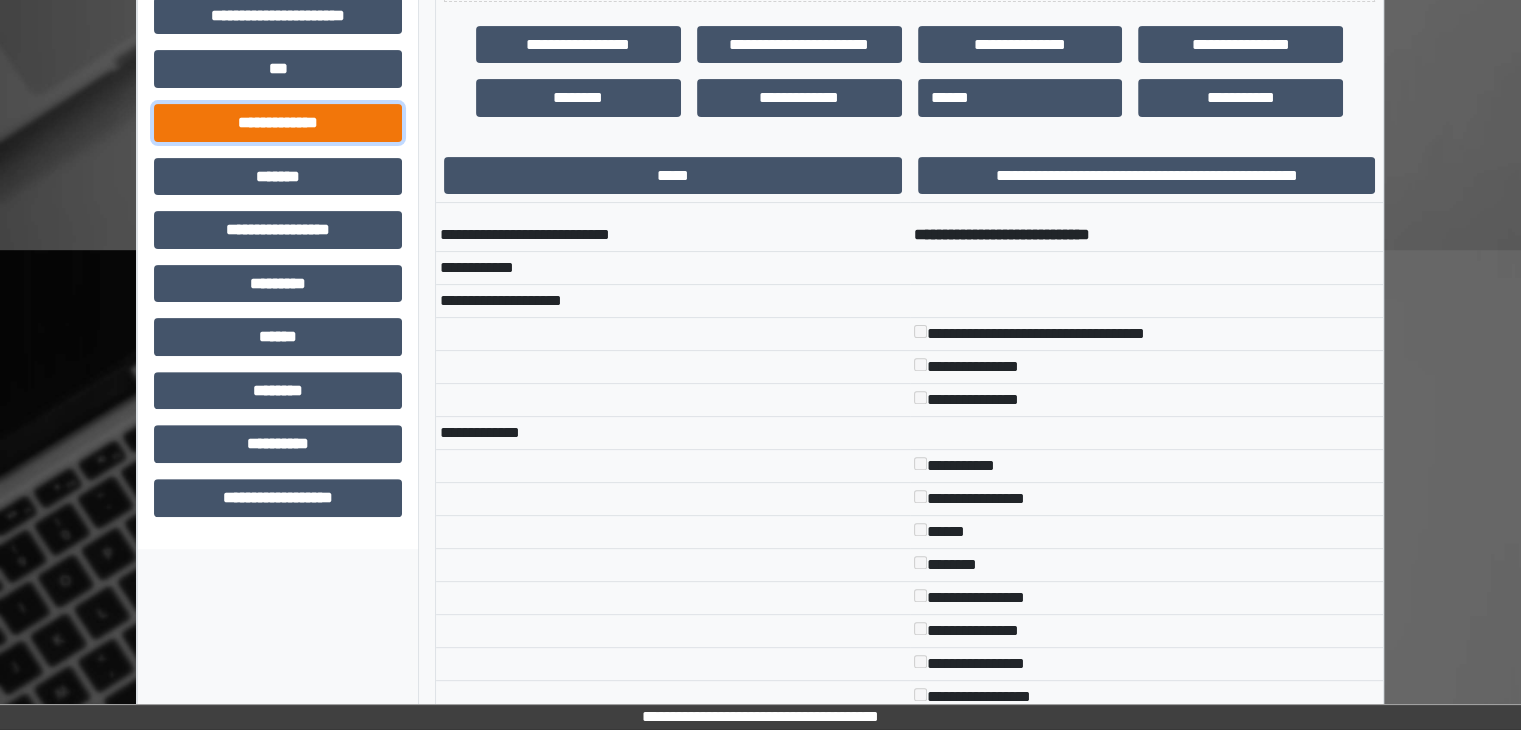 click on "**********" at bounding box center (278, 123) 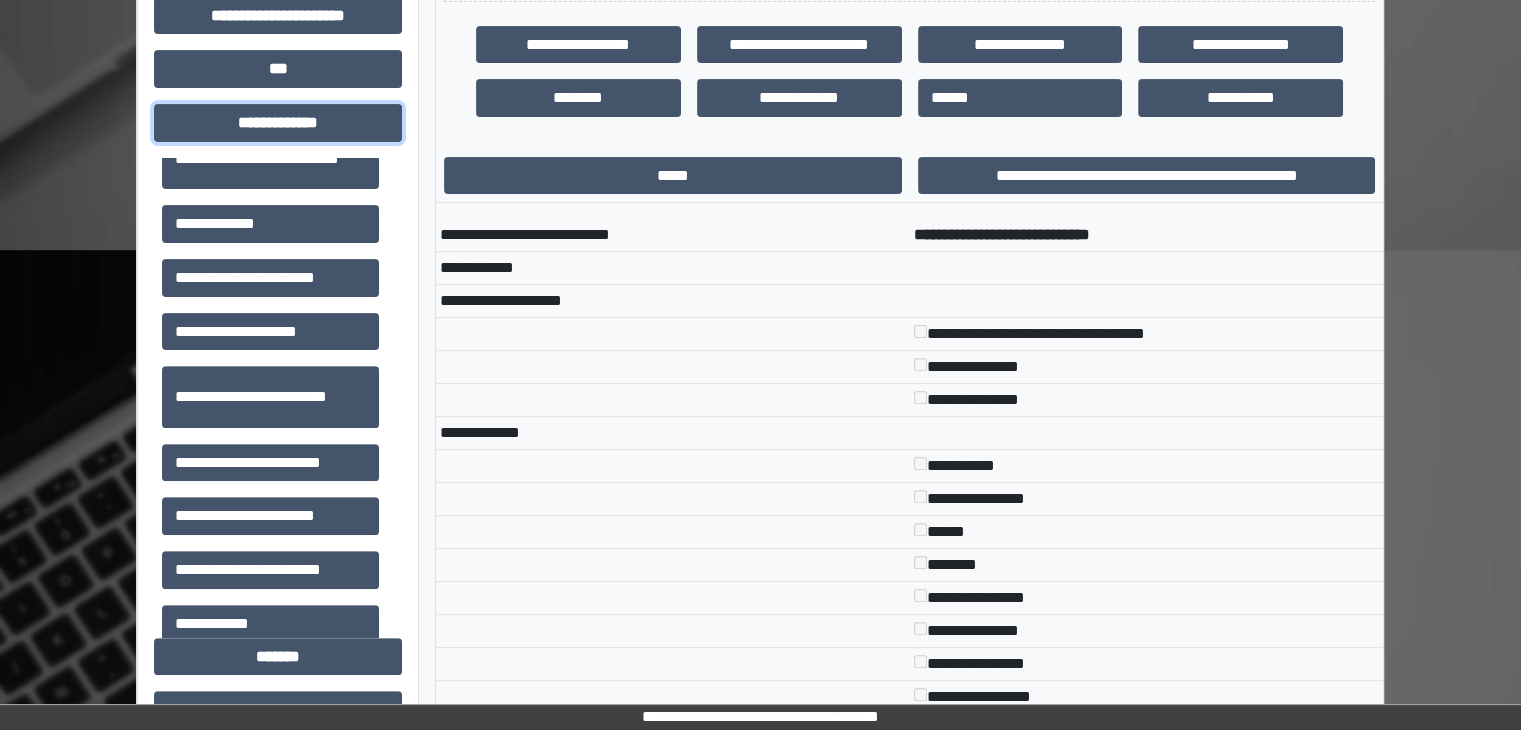 scroll, scrollTop: 400, scrollLeft: 0, axis: vertical 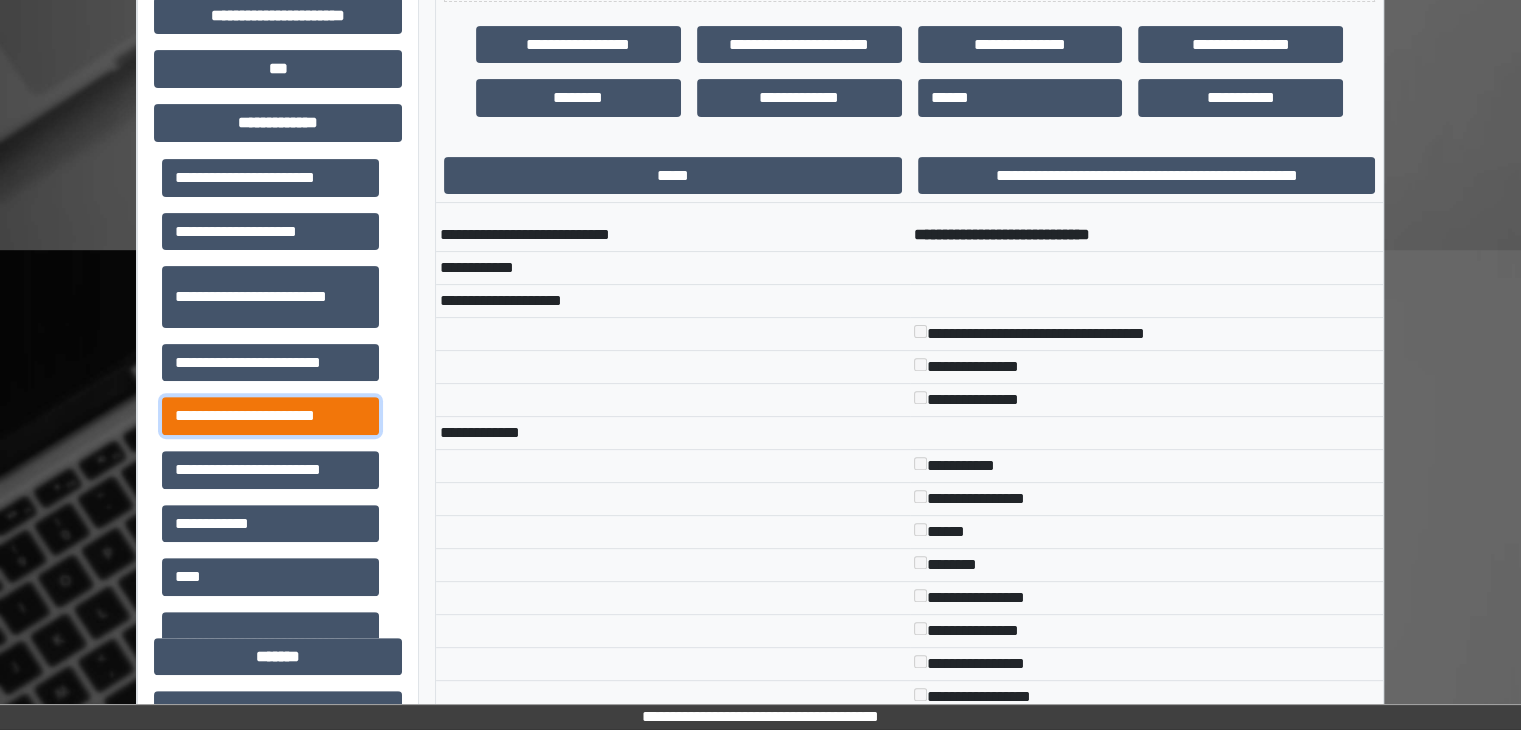 click on "**********" at bounding box center (270, 416) 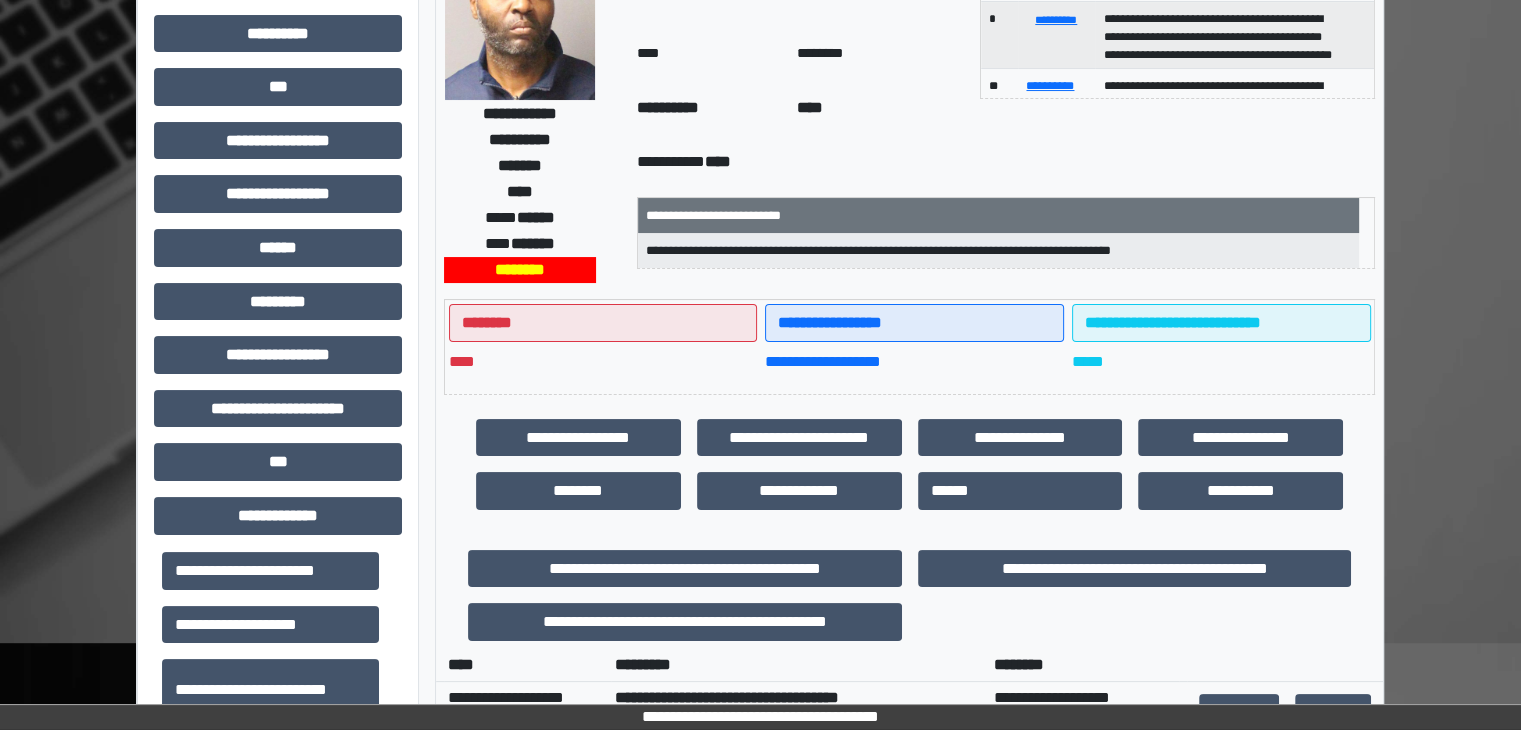 scroll, scrollTop: 200, scrollLeft: 0, axis: vertical 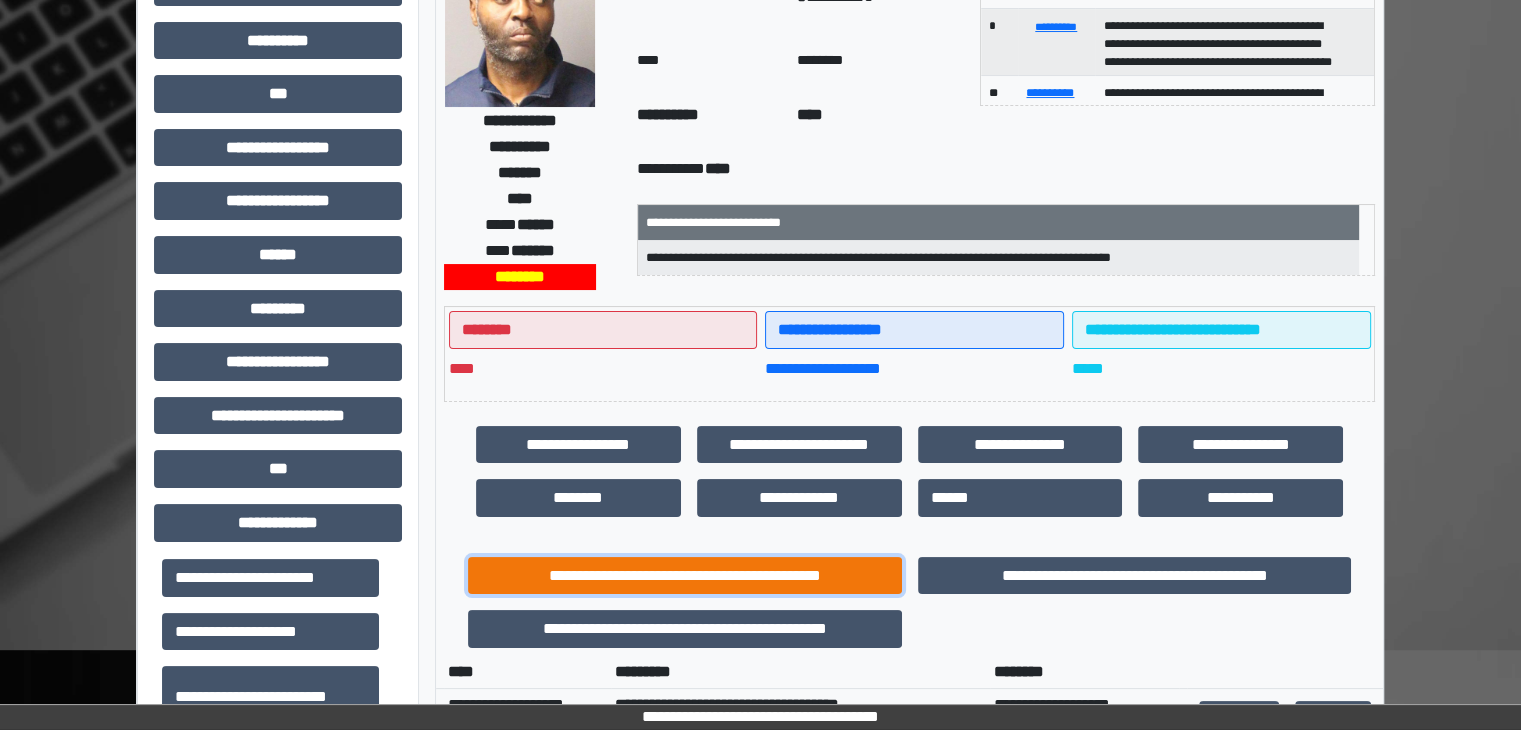 click on "**********" at bounding box center (685, 576) 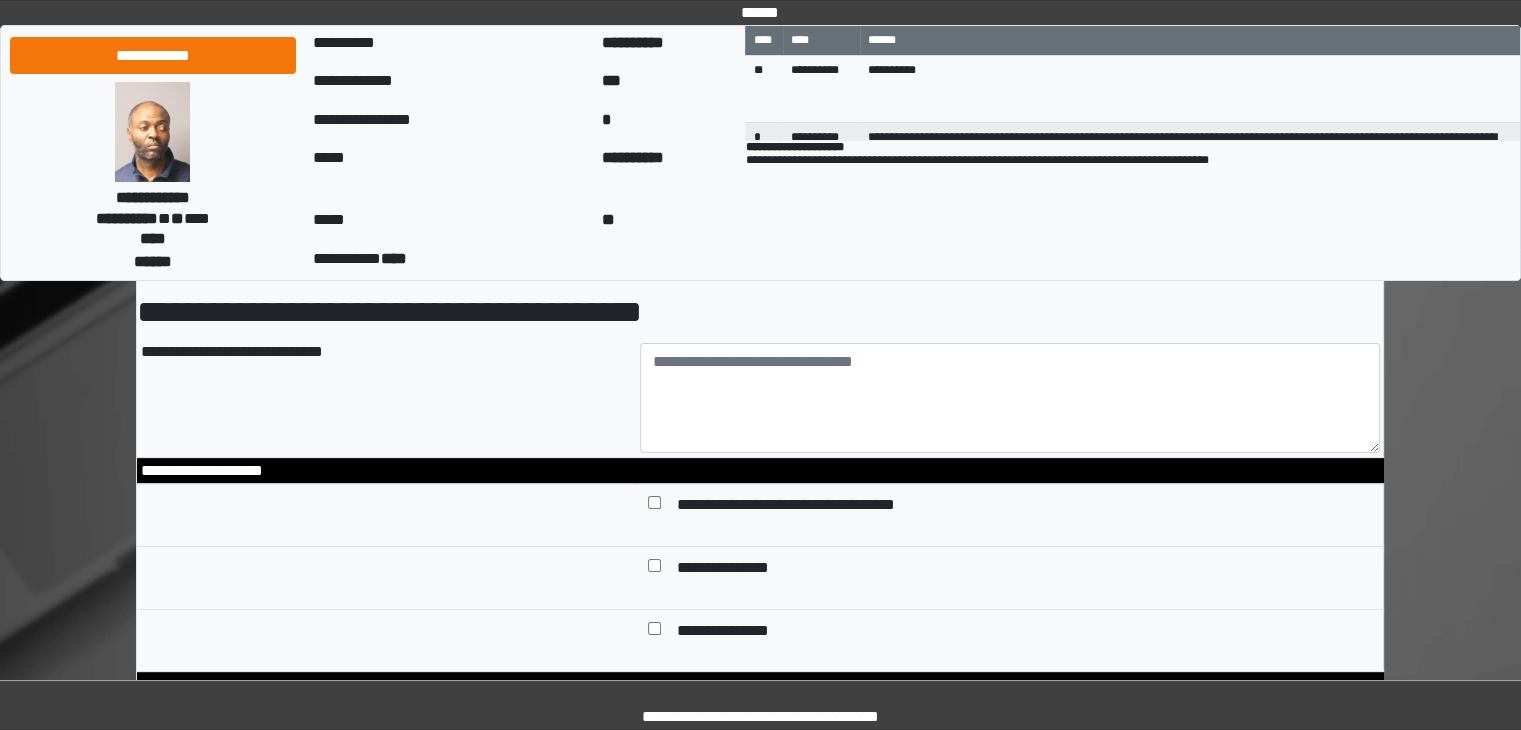 scroll, scrollTop: 200, scrollLeft: 0, axis: vertical 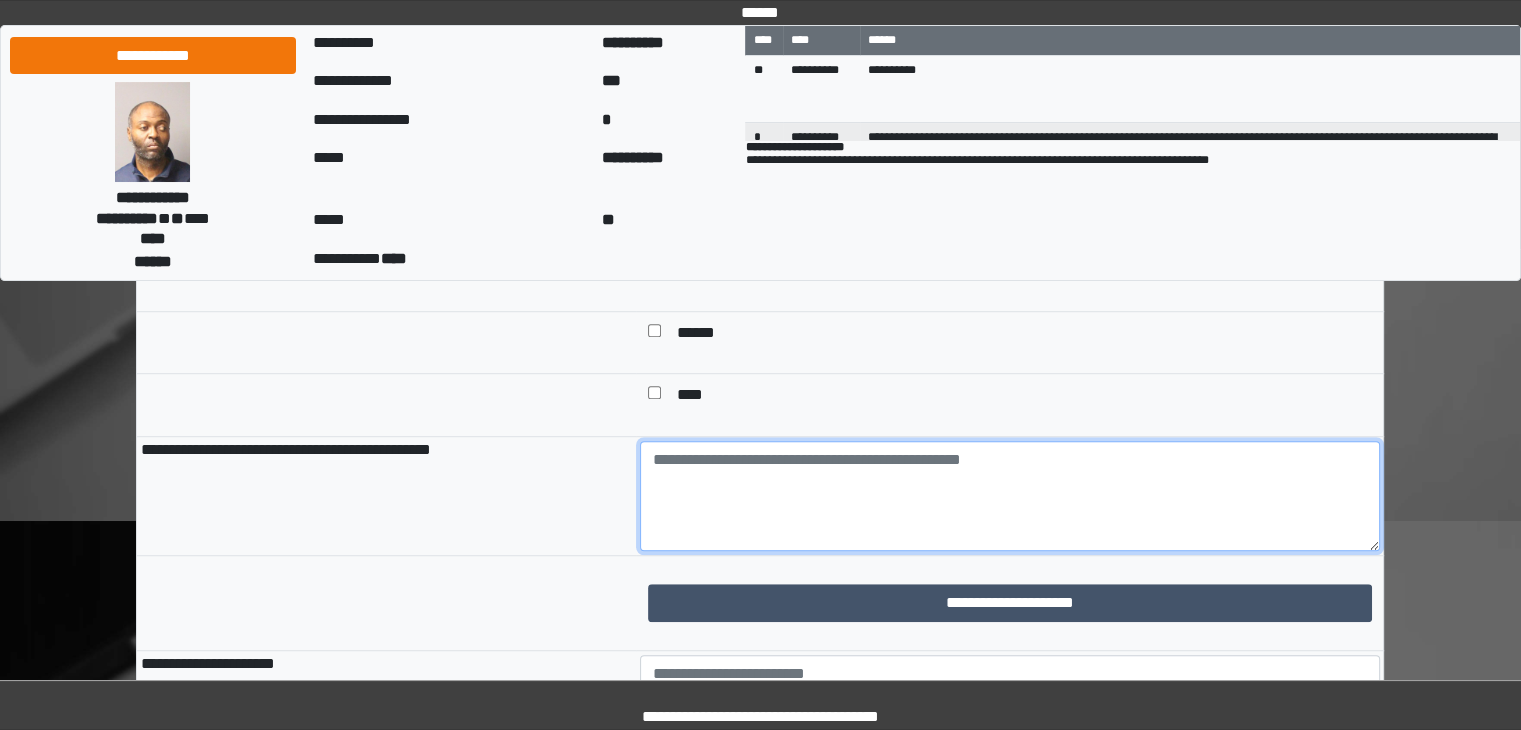 click at bounding box center (1010, 496) 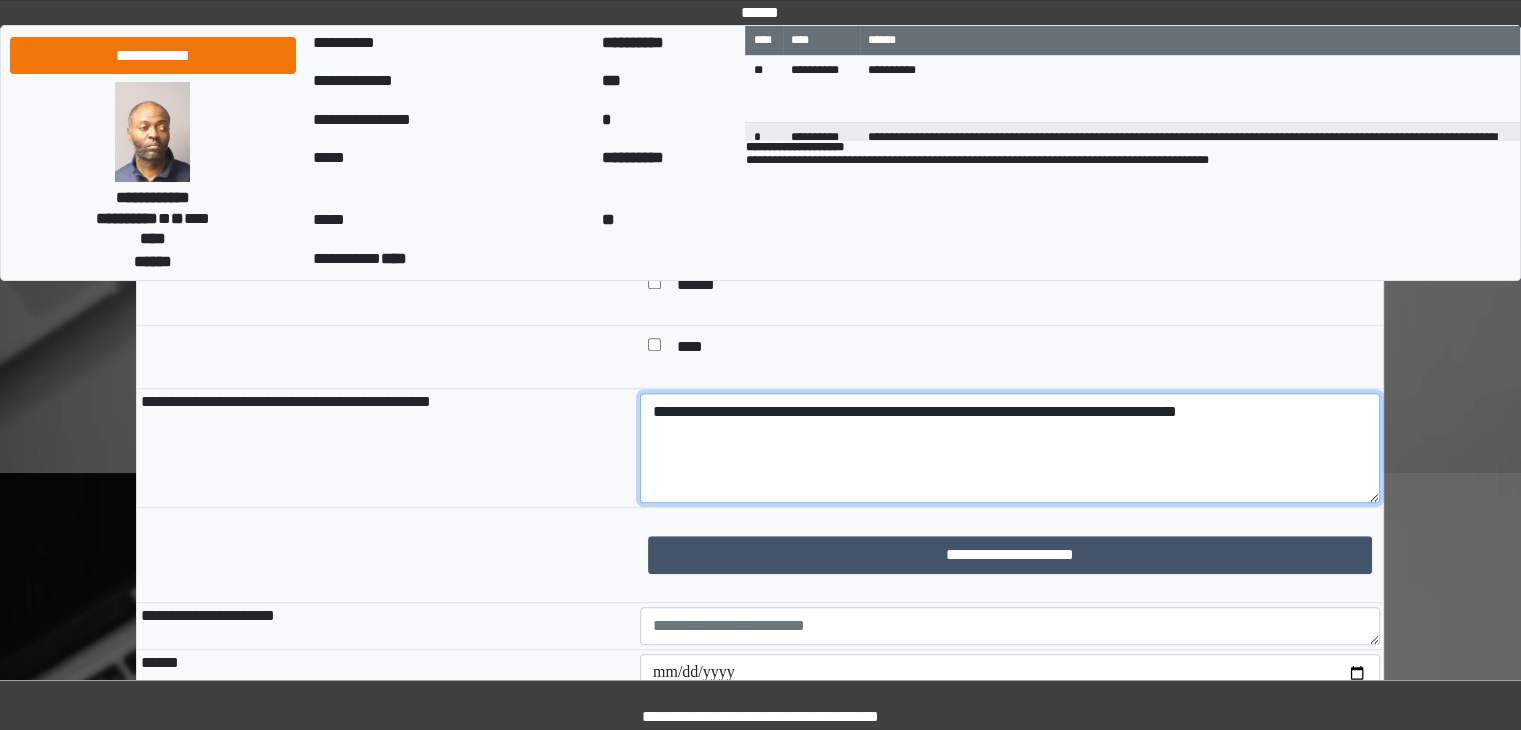 scroll, scrollTop: 1400, scrollLeft: 0, axis: vertical 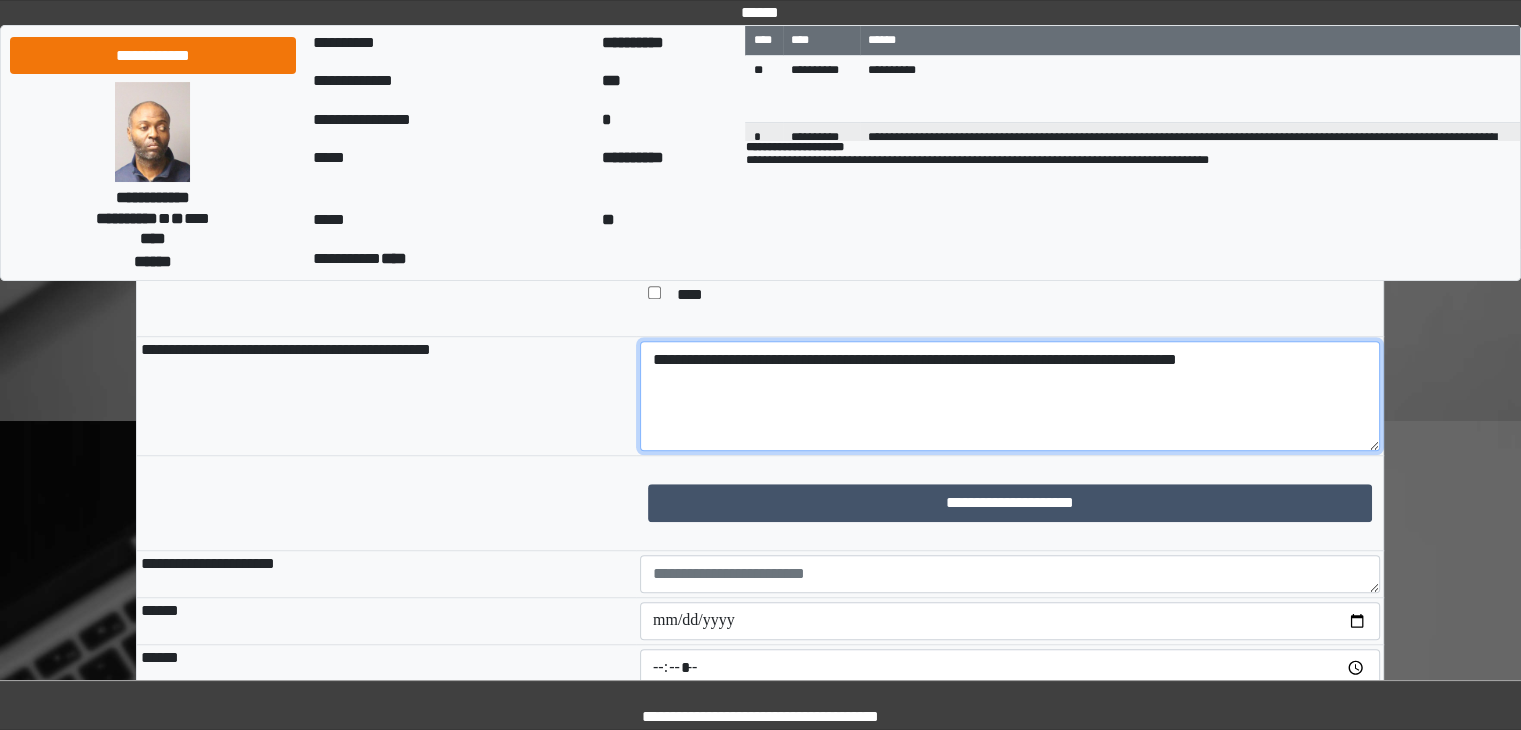 type on "**********" 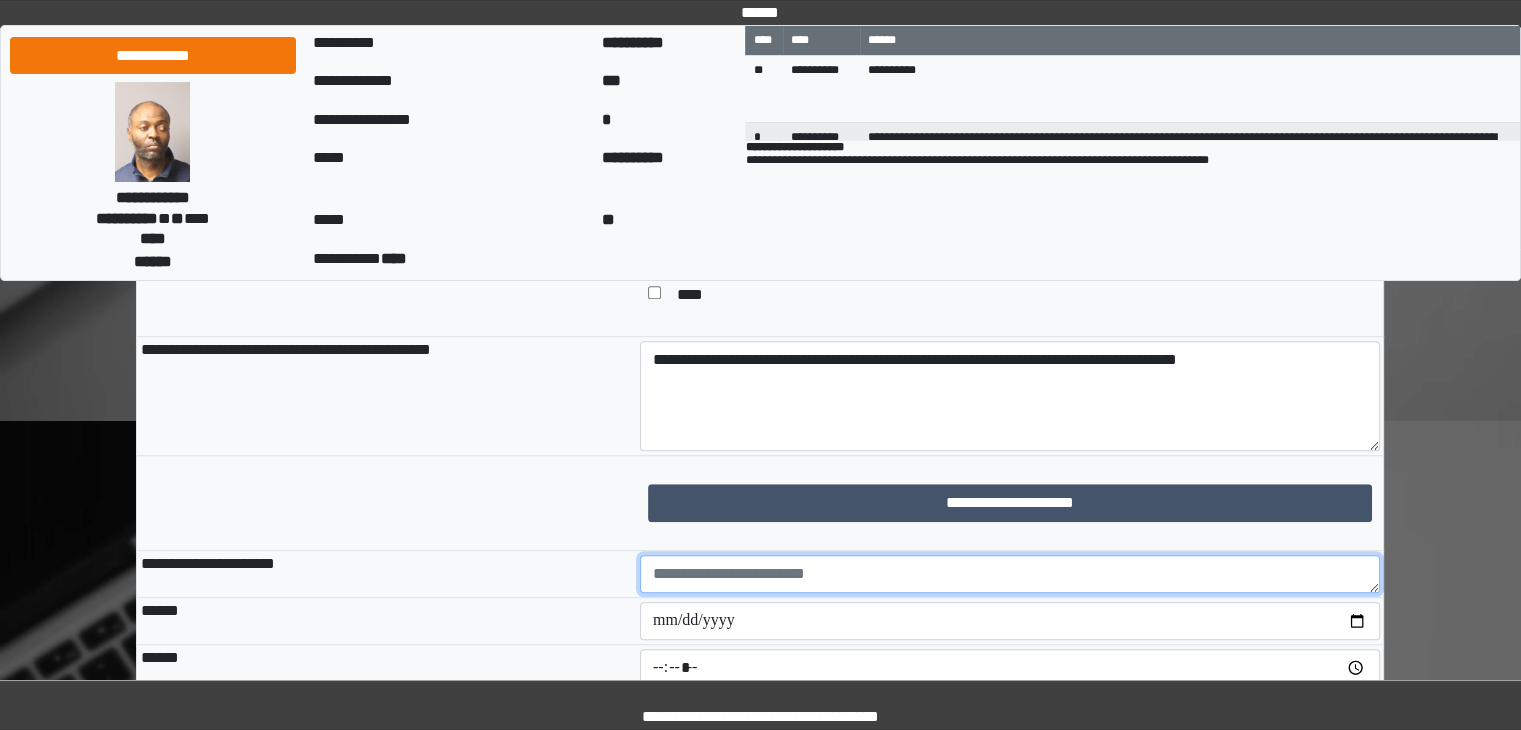 click at bounding box center (1010, 574) 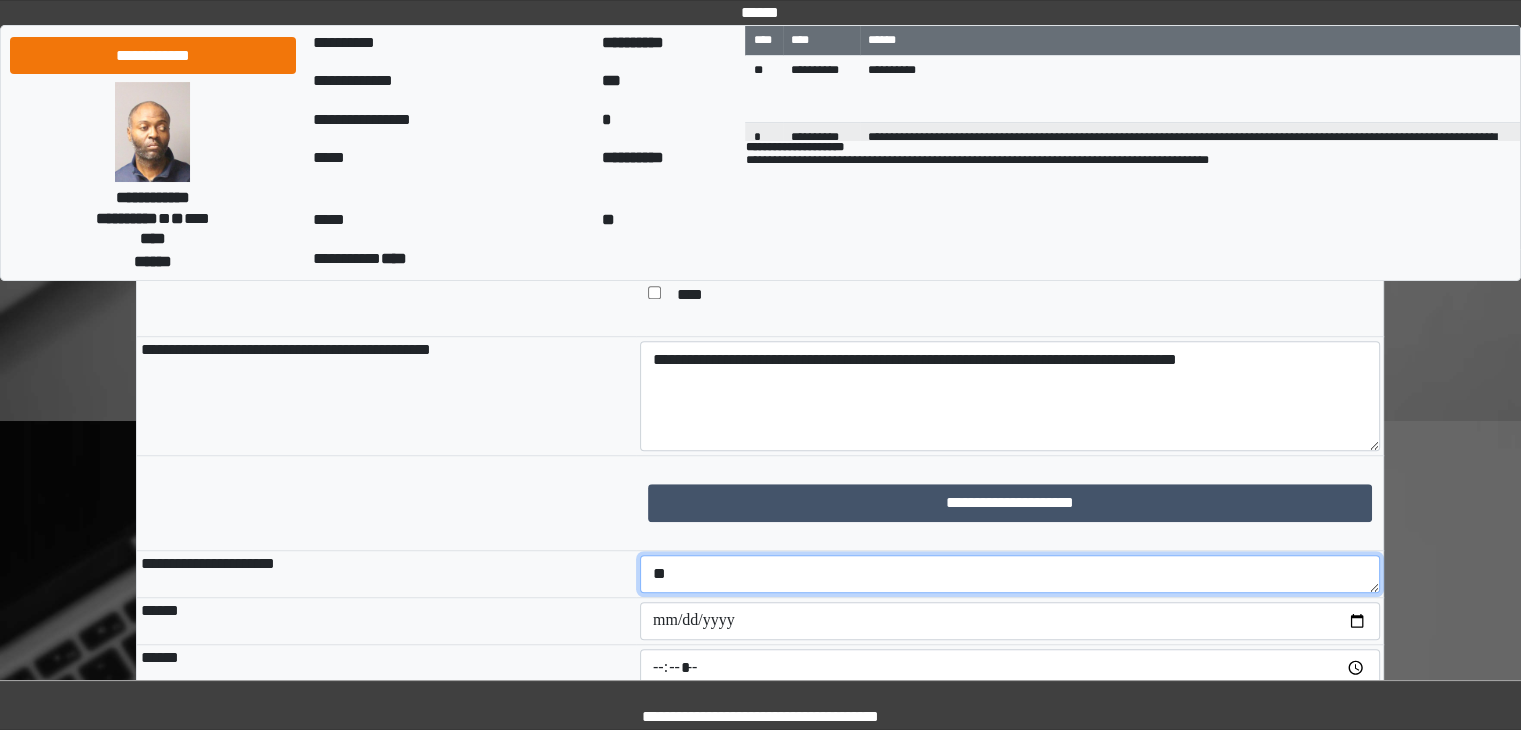 type on "*" 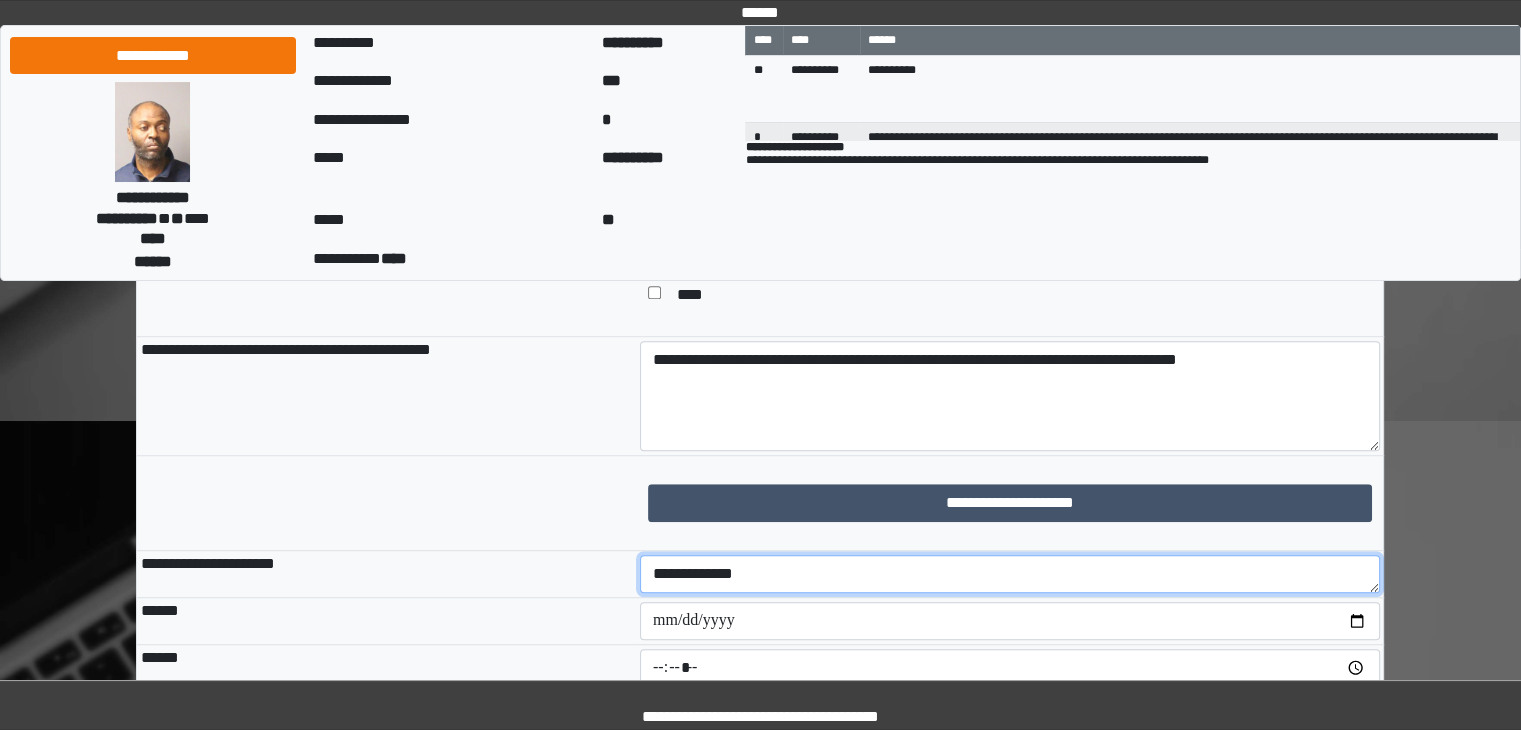 type on "**********" 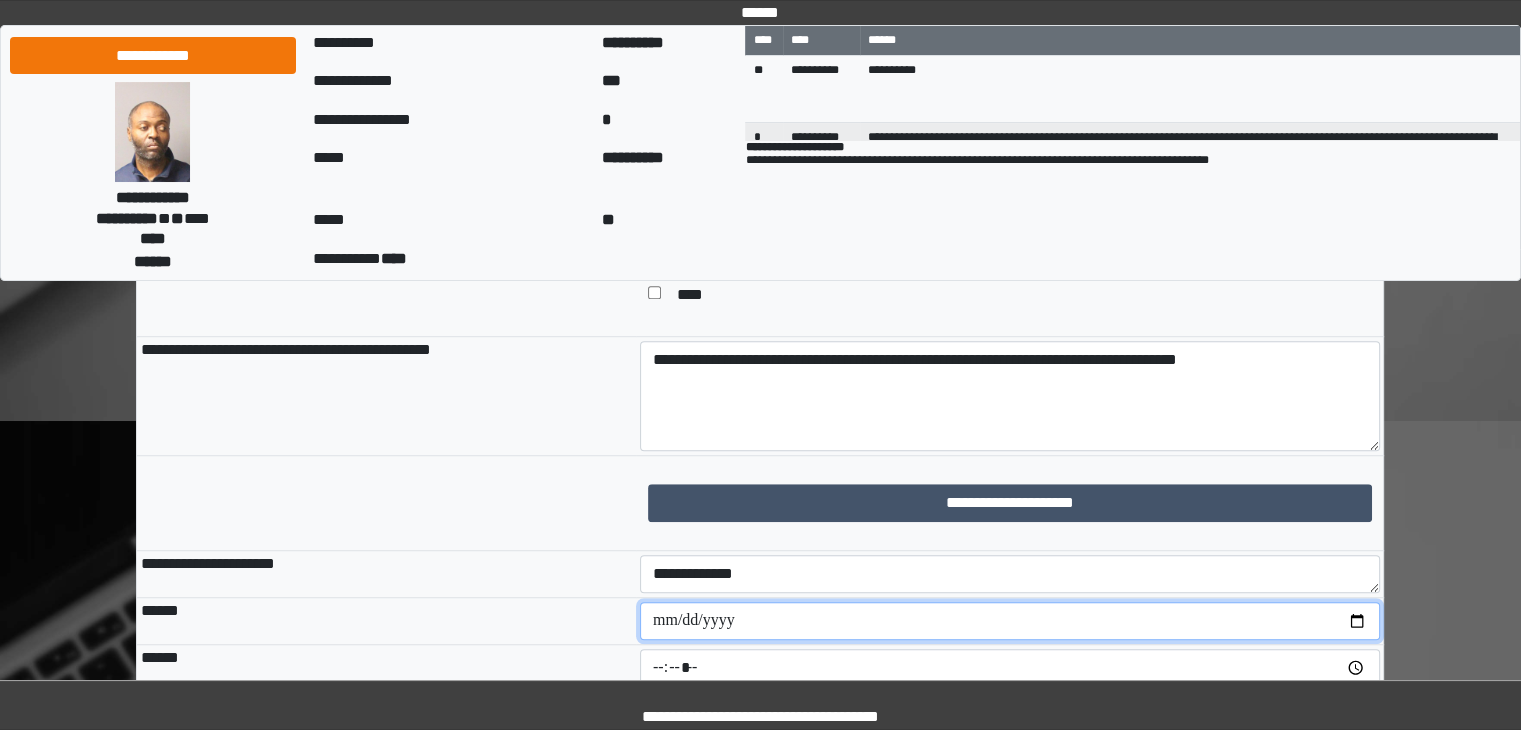 click at bounding box center [1010, 621] 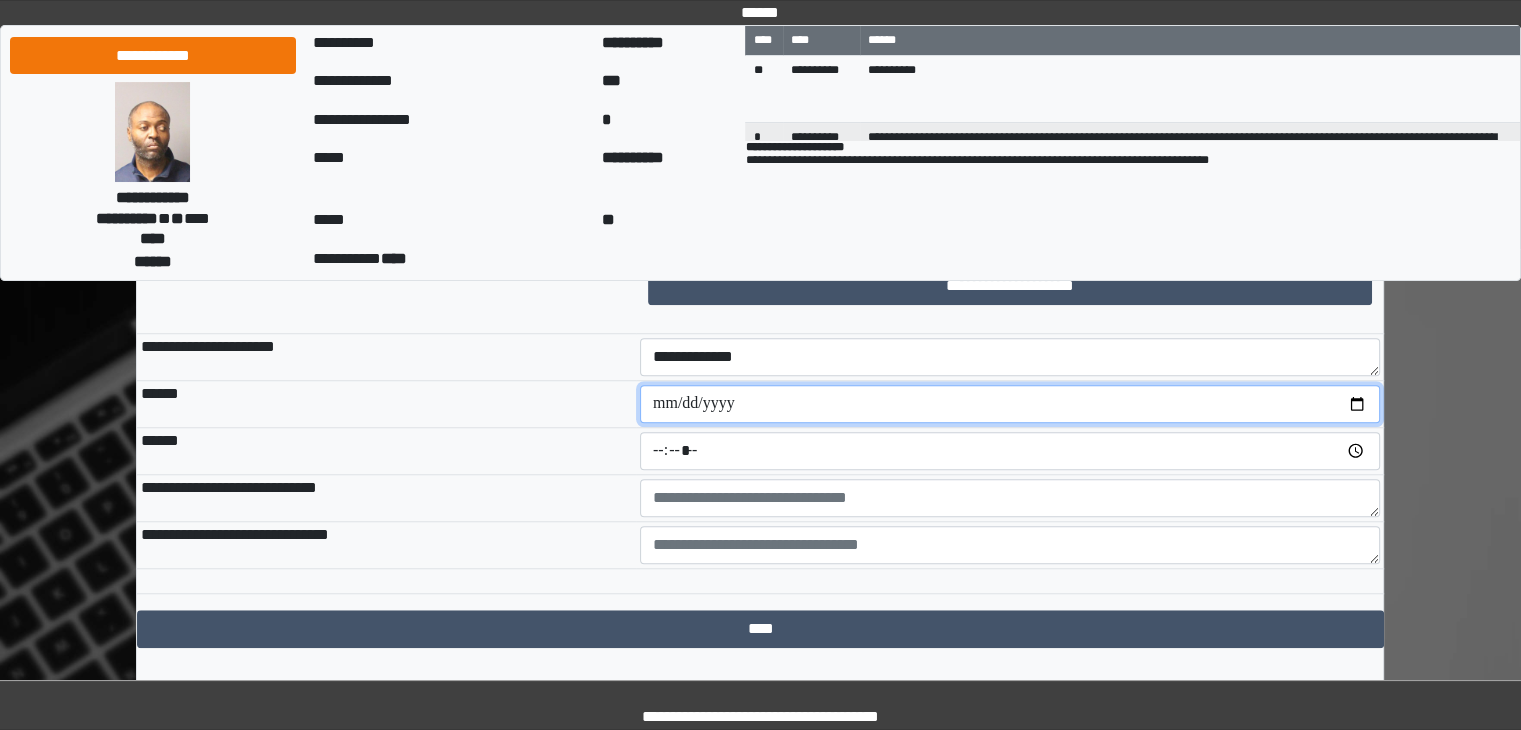 scroll, scrollTop: 1665, scrollLeft: 0, axis: vertical 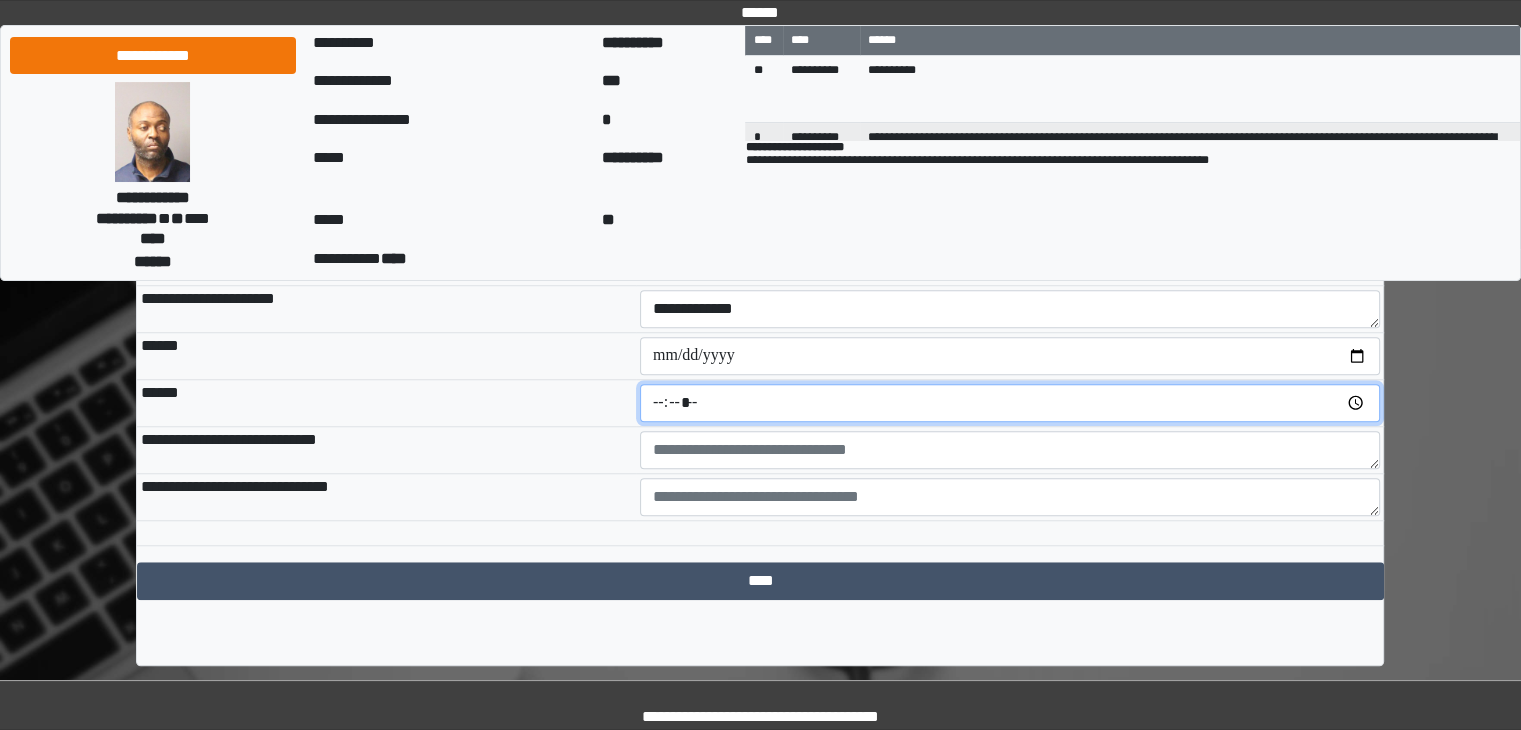 click at bounding box center (1010, 403) 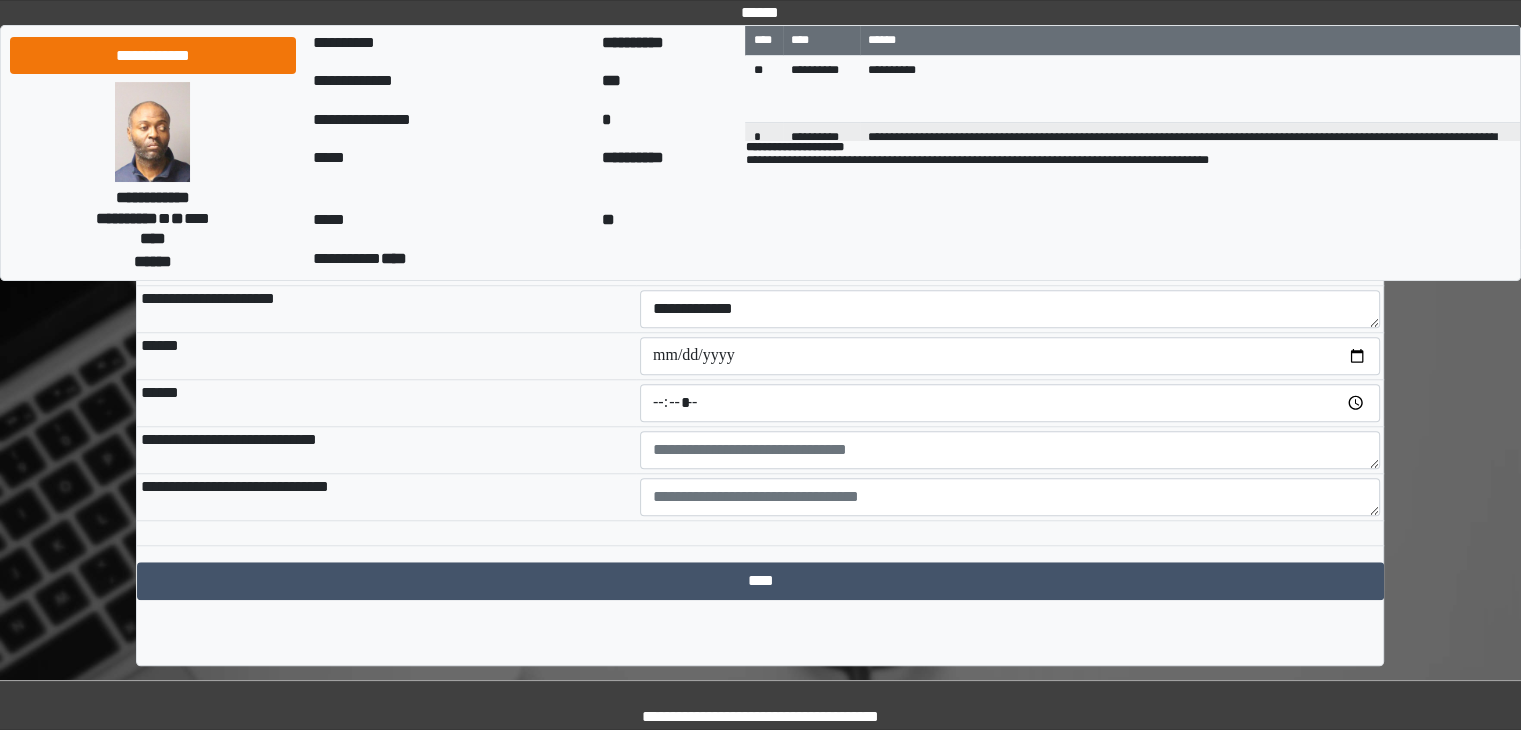 type on "*****" 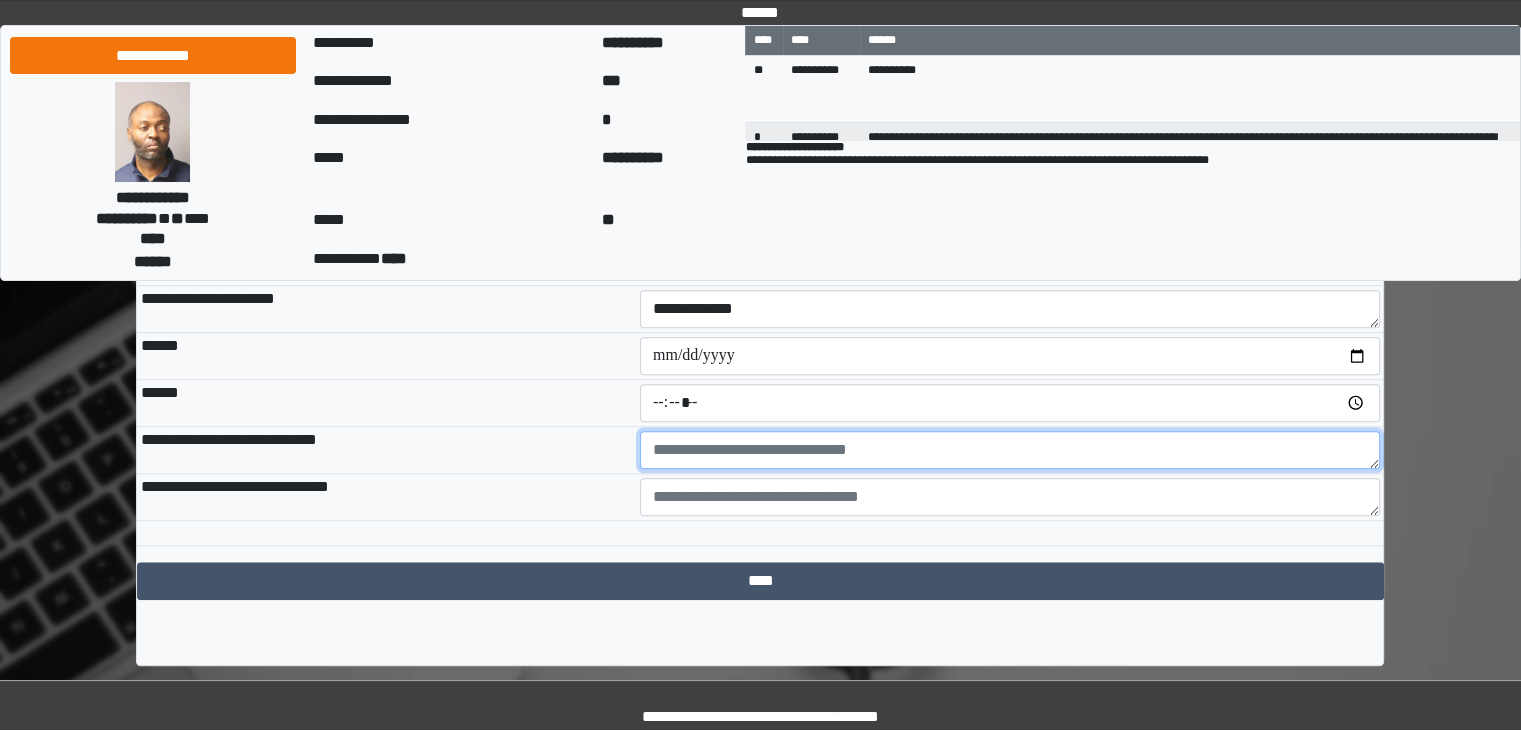 click at bounding box center [1010, 450] 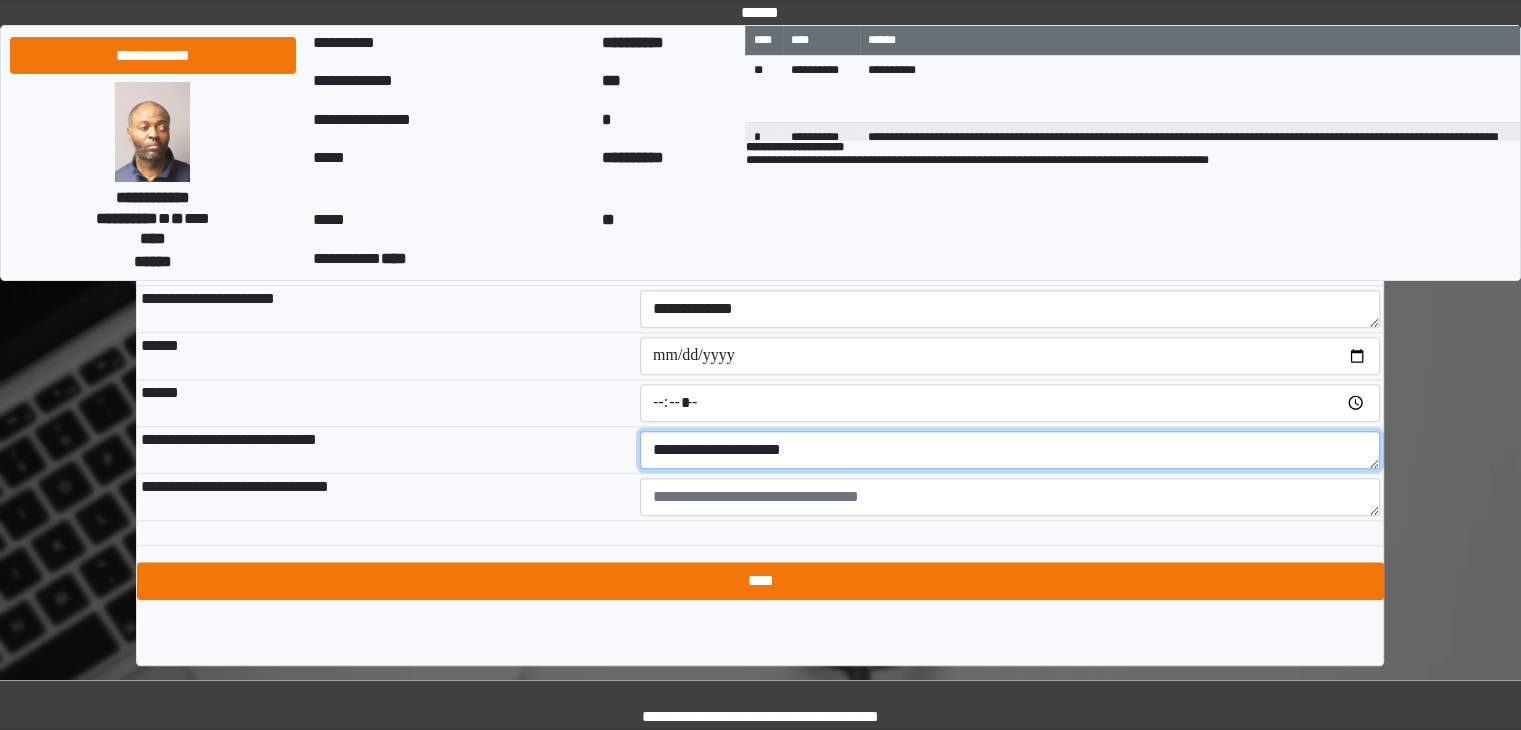 type on "**********" 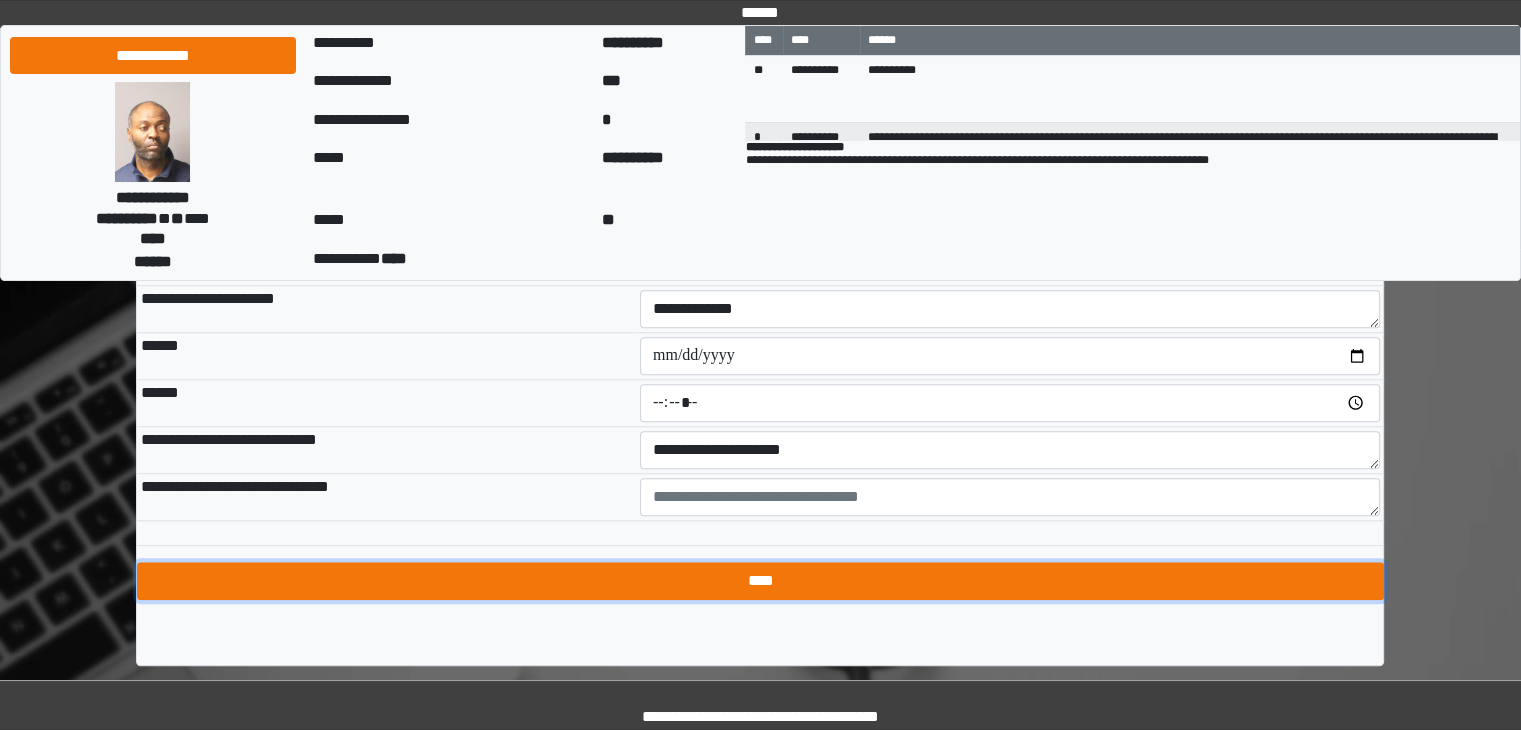 click on "****" at bounding box center [760, 581] 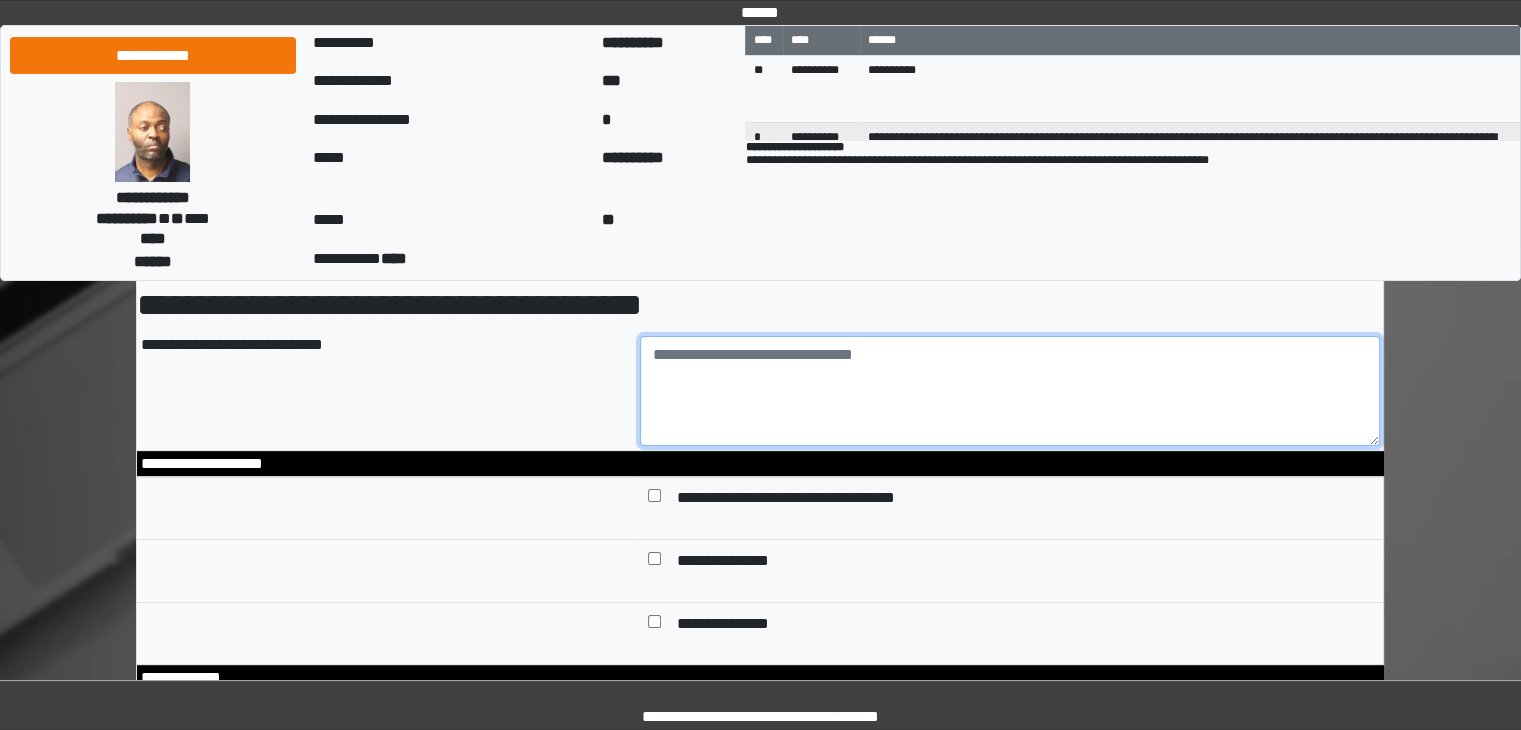scroll, scrollTop: 97, scrollLeft: 0, axis: vertical 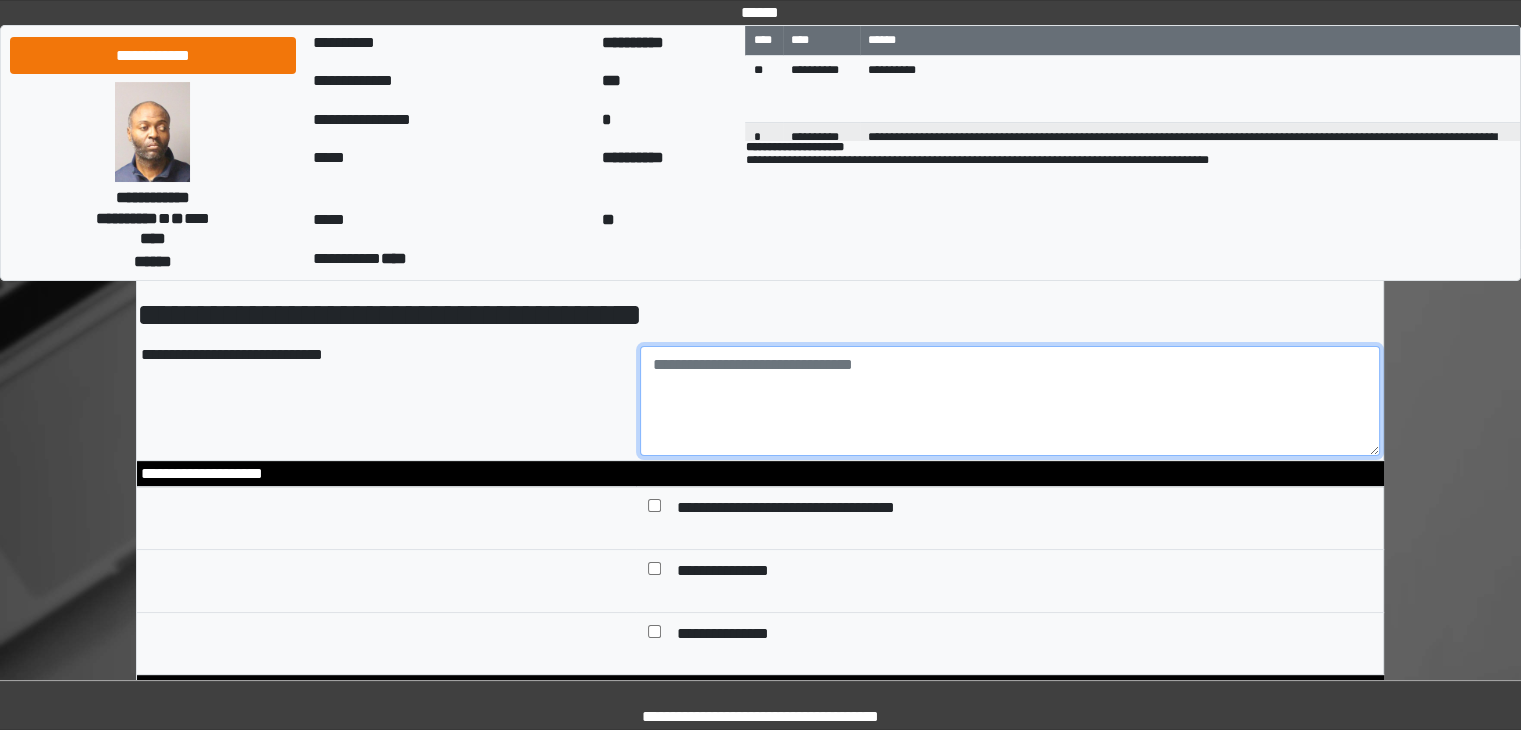 click at bounding box center [1010, 401] 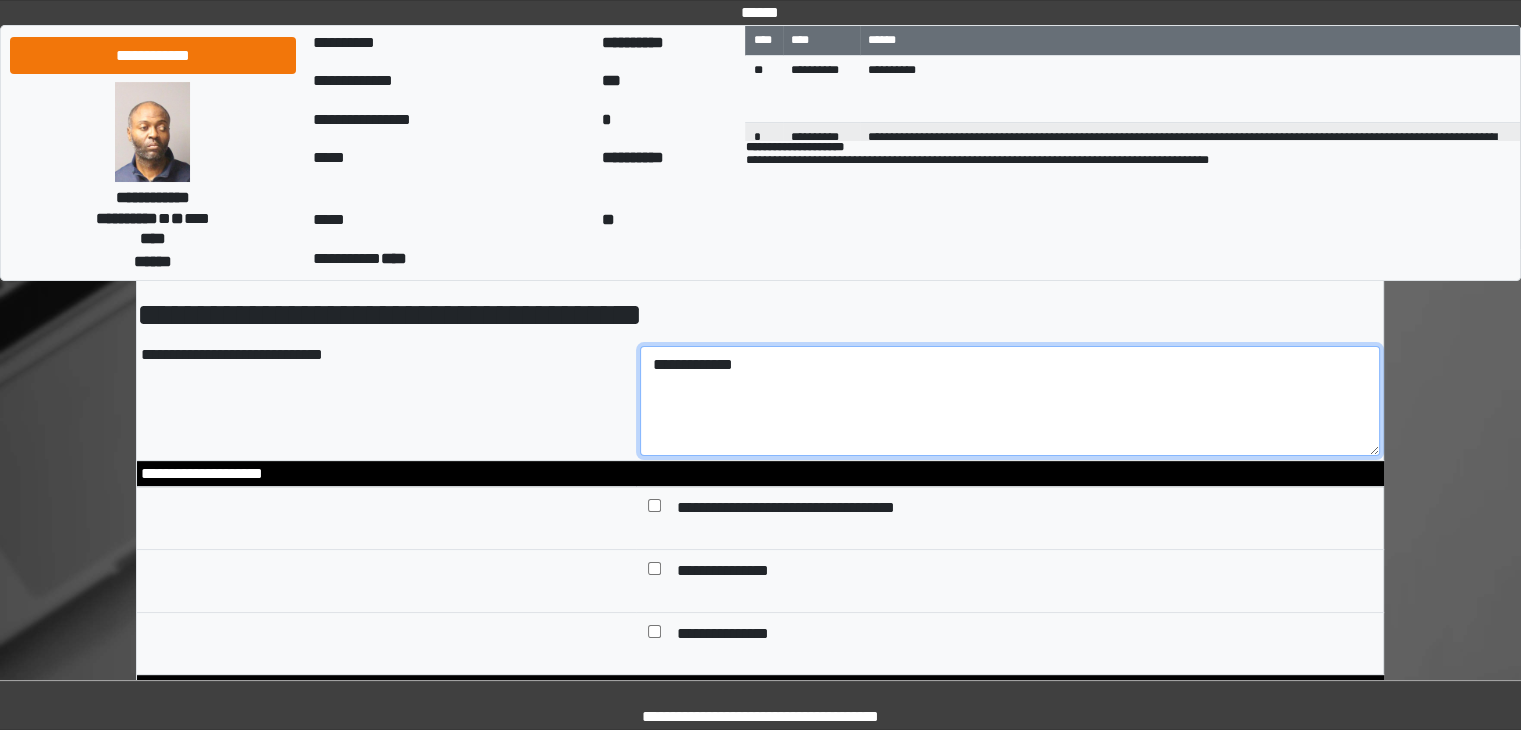 click on "**********" at bounding box center (1010, 401) 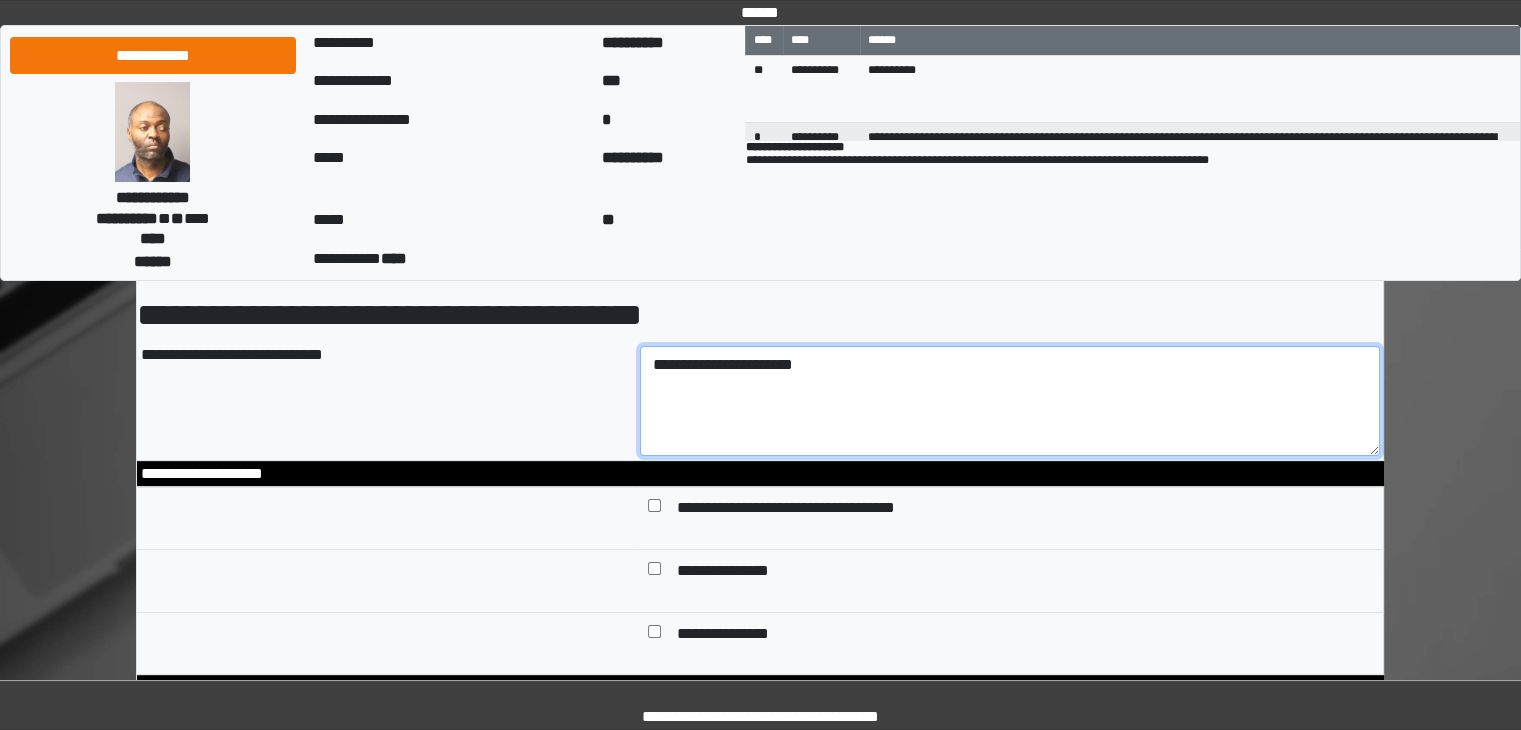 click on "**********" at bounding box center [1010, 401] 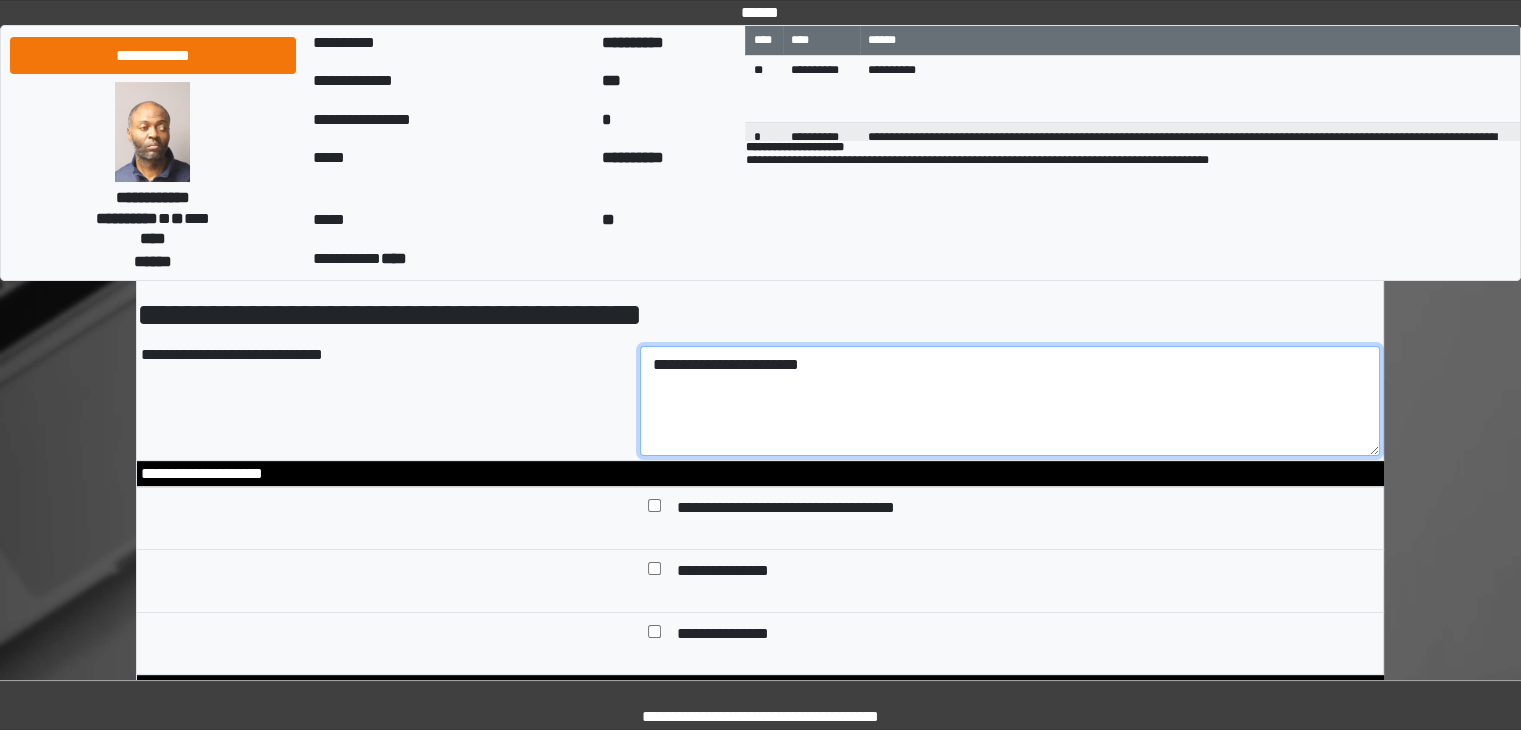 click on "**********" at bounding box center (1010, 401) 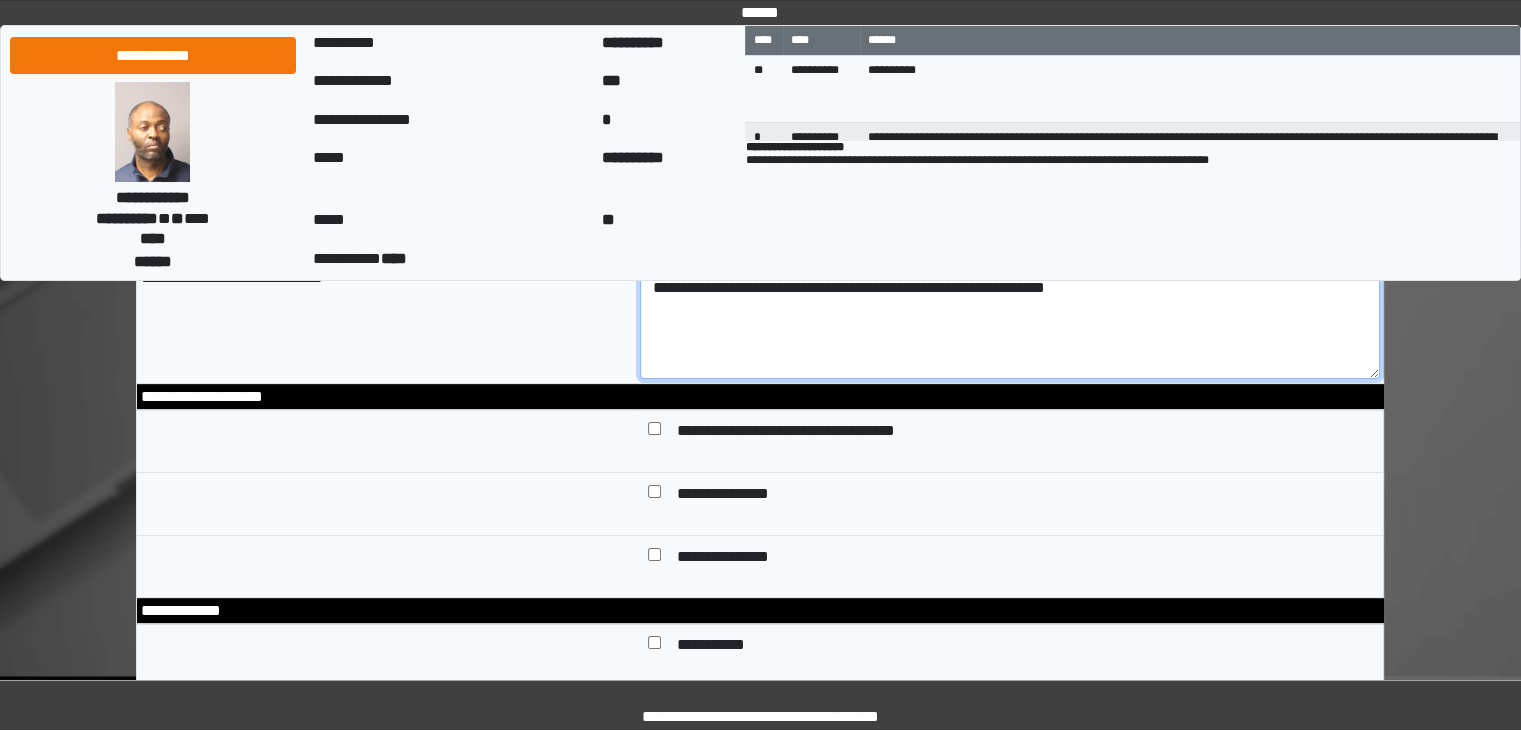 scroll, scrollTop: 97, scrollLeft: 0, axis: vertical 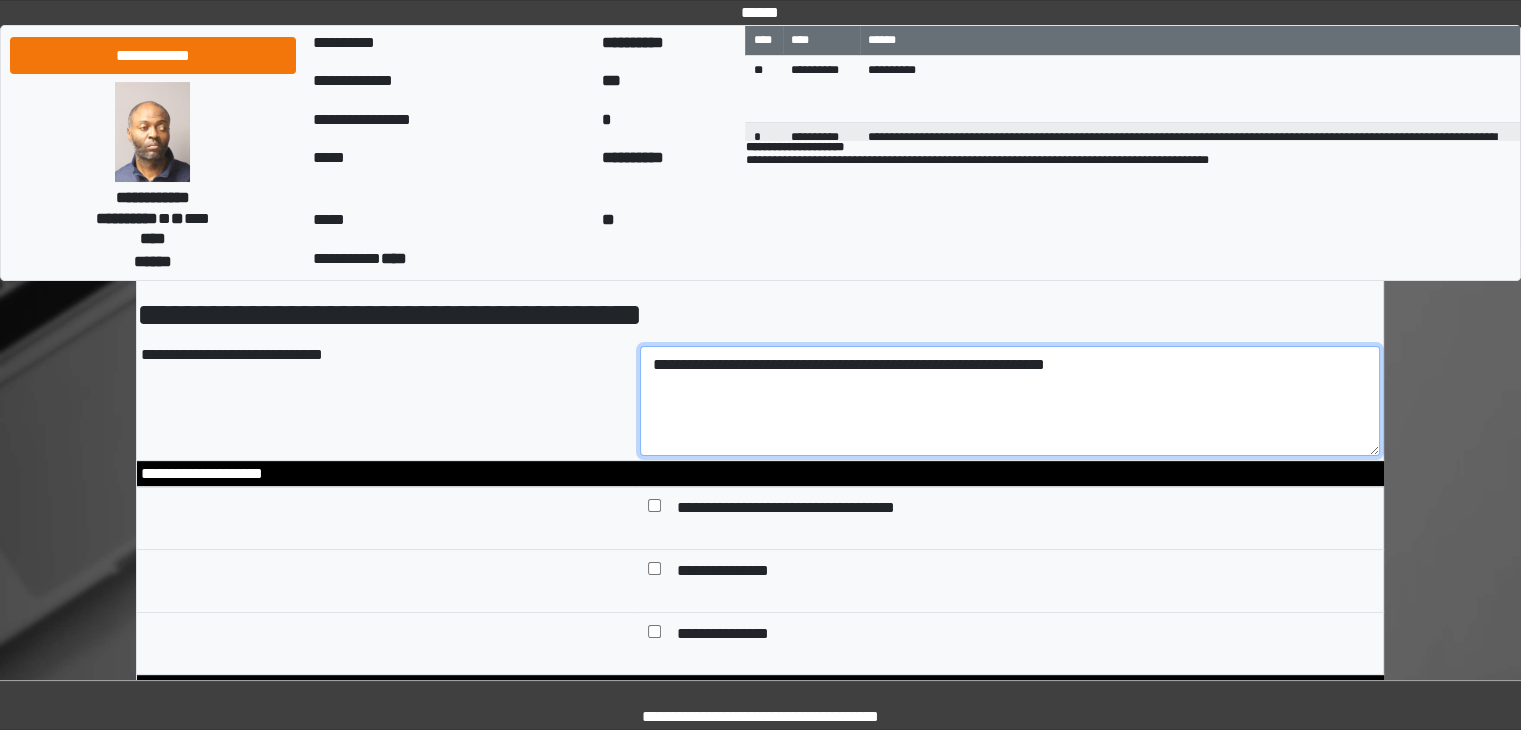 click on "**********" at bounding box center [1010, 401] 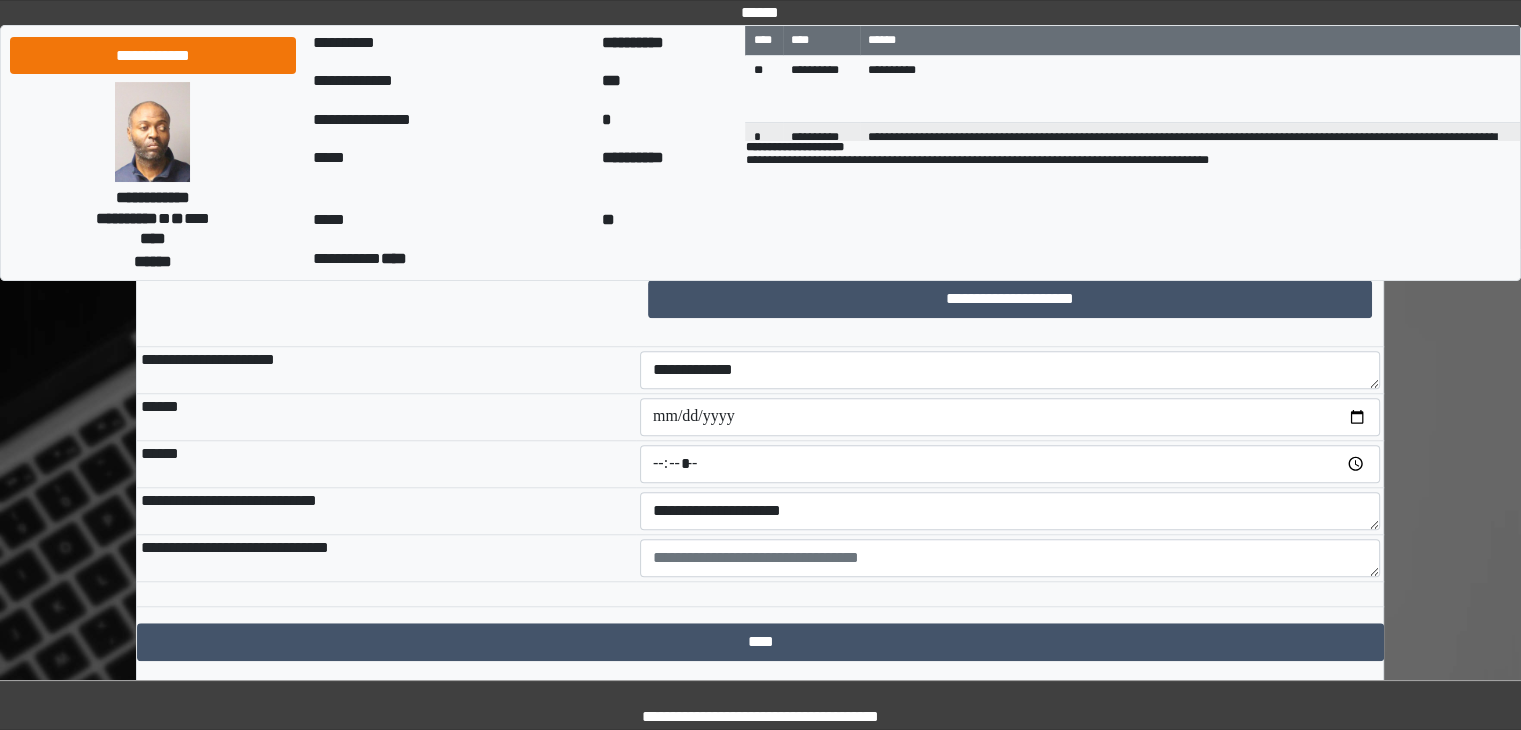 scroll, scrollTop: 1665, scrollLeft: 0, axis: vertical 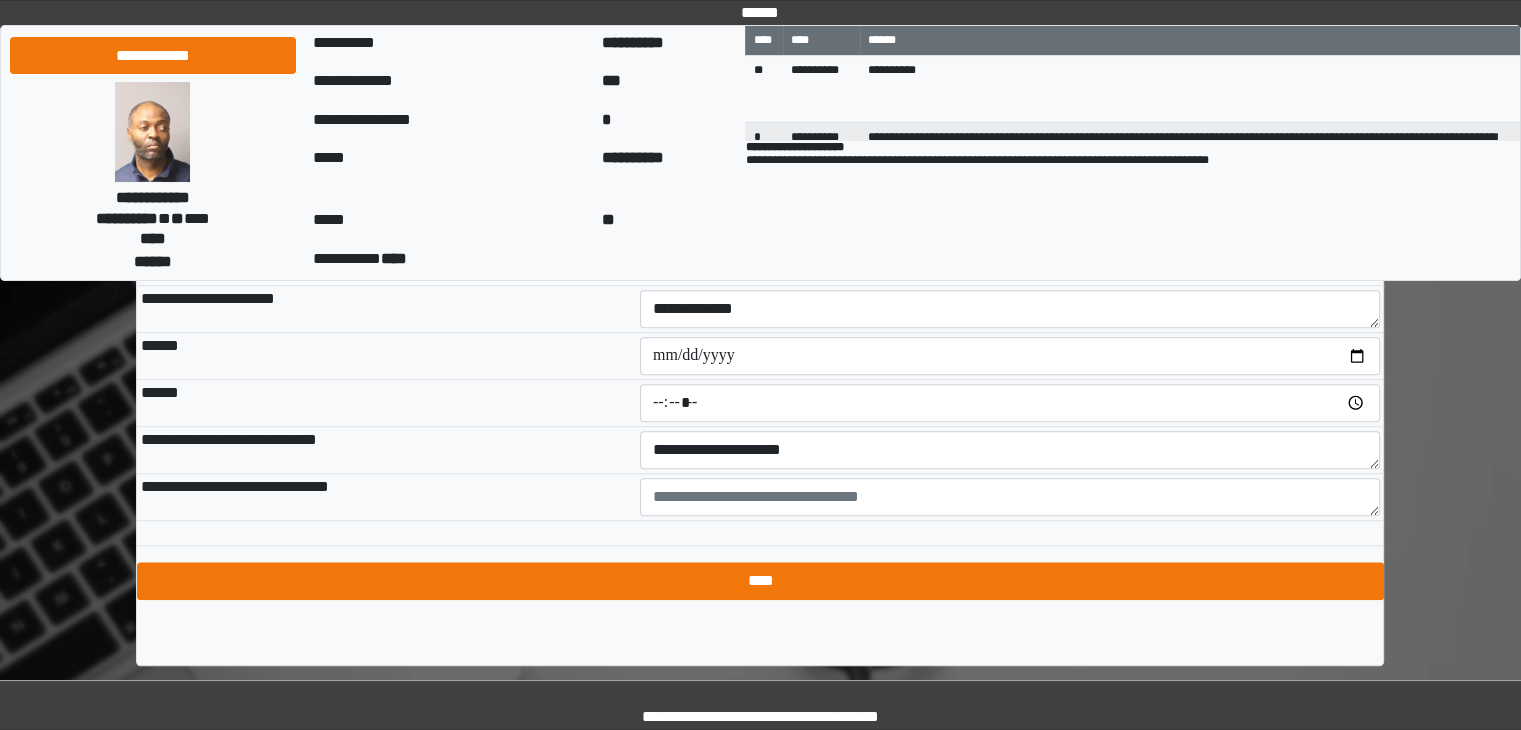 type on "**********" 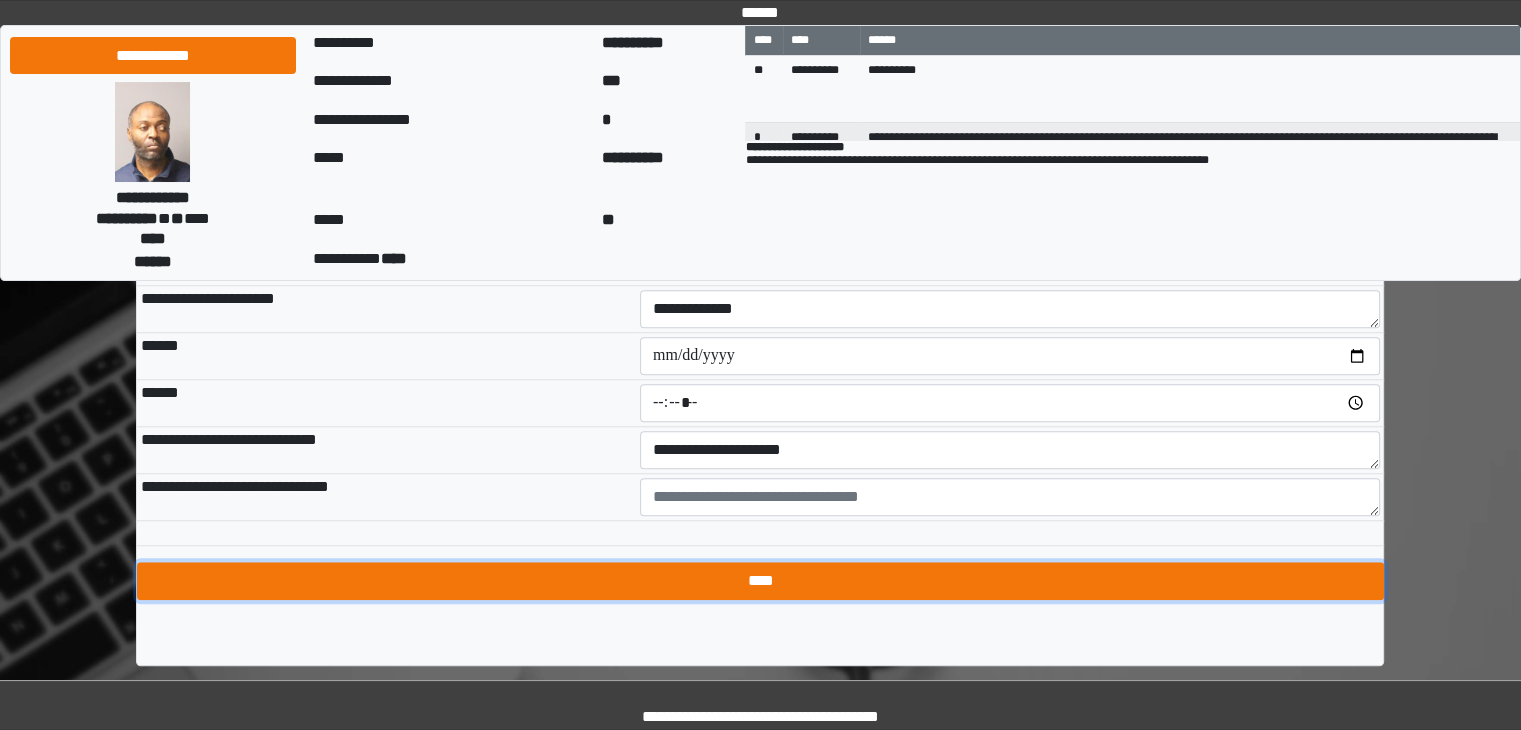 click on "****" at bounding box center (760, 581) 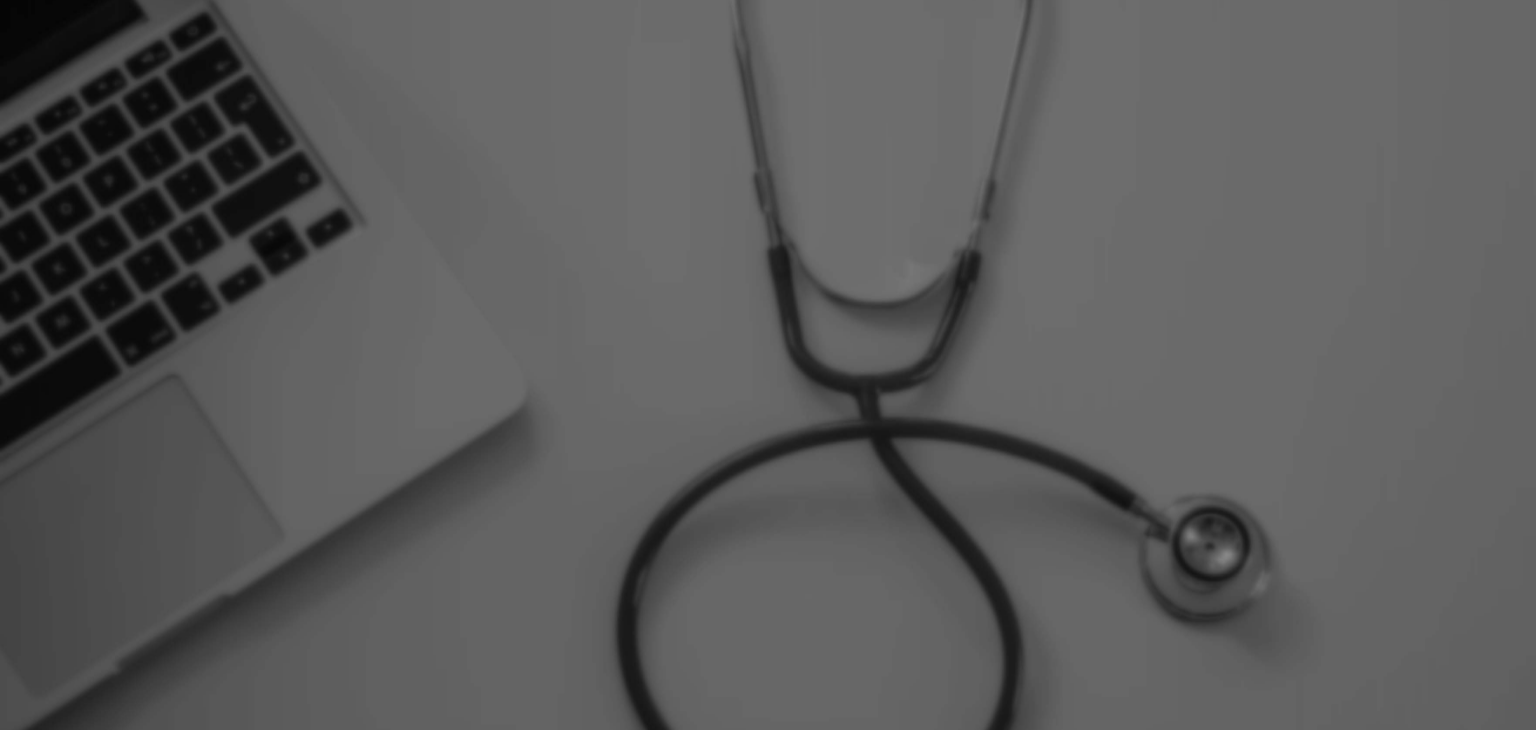 scroll, scrollTop: 0, scrollLeft: 0, axis: both 